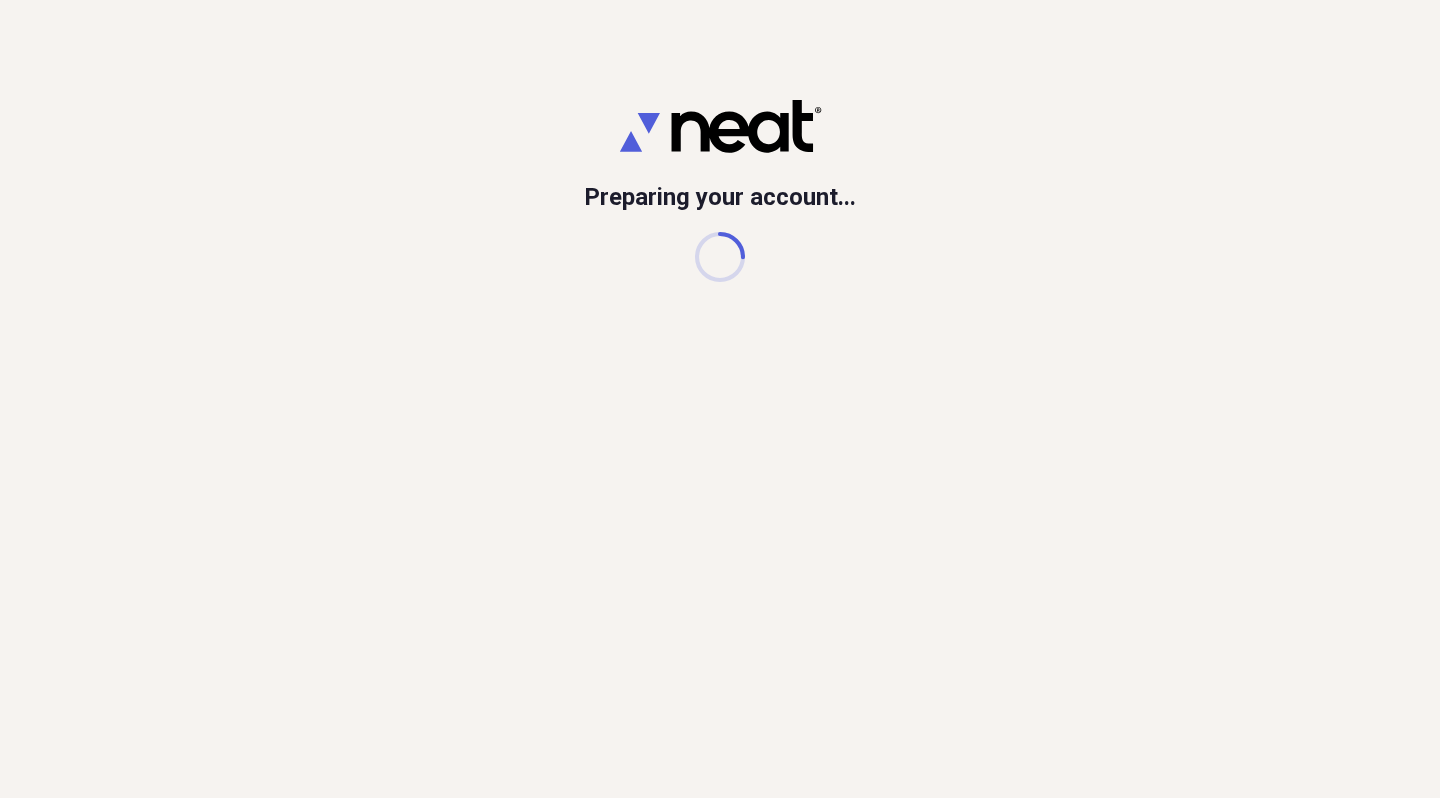 scroll, scrollTop: 0, scrollLeft: 0, axis: both 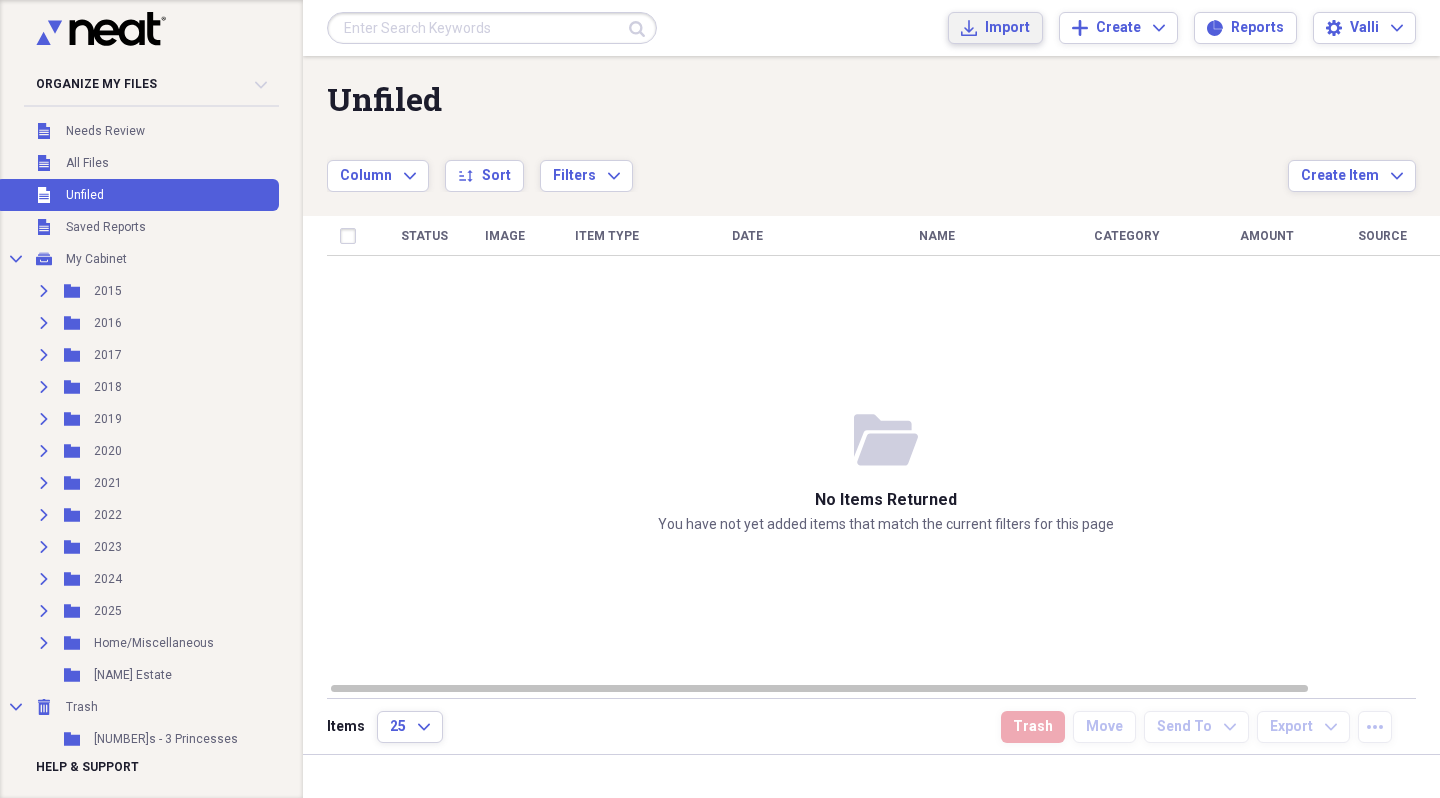click on "Import" at bounding box center (1007, 28) 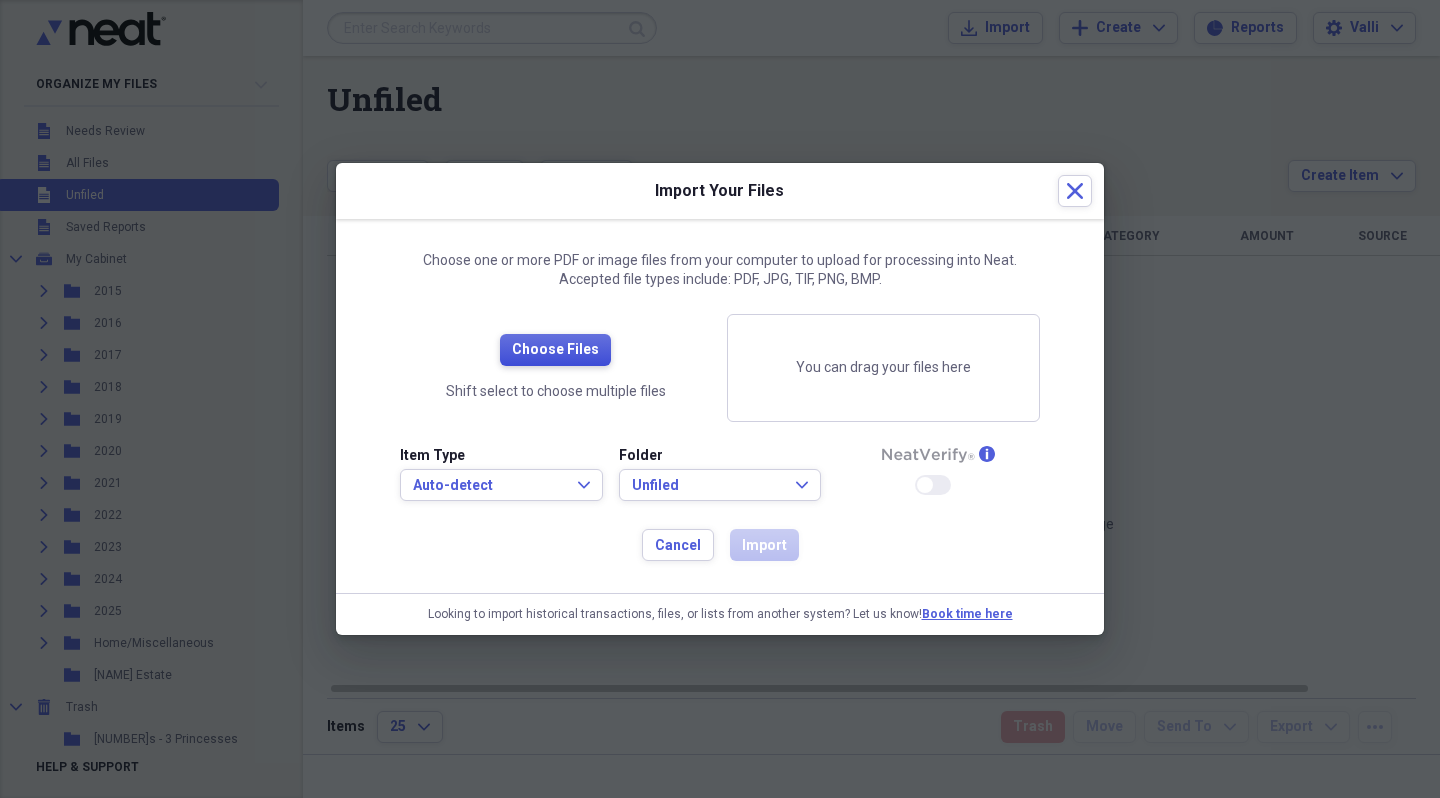click on "Choose Files" at bounding box center (555, 350) 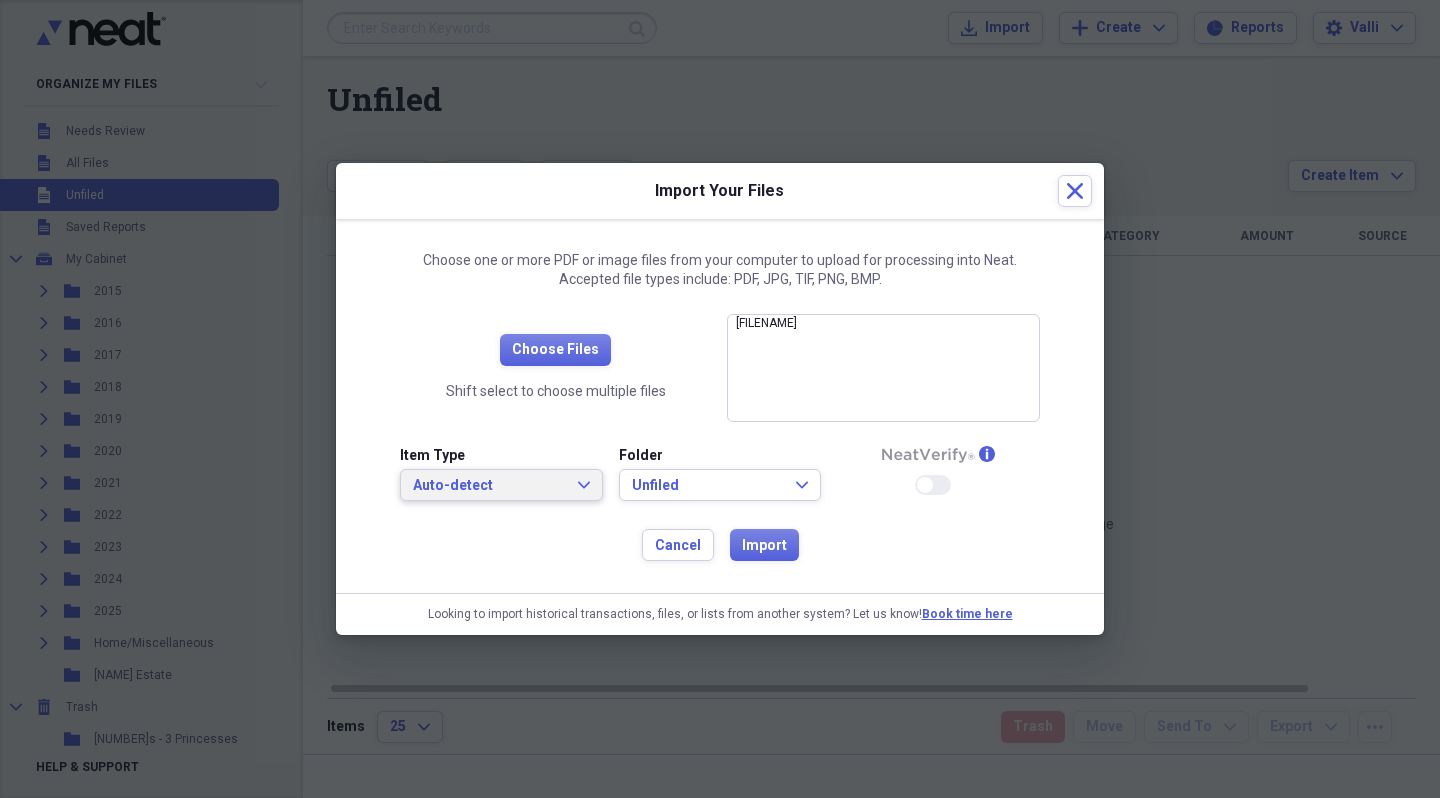 click on "Auto-detect" at bounding box center (489, 486) 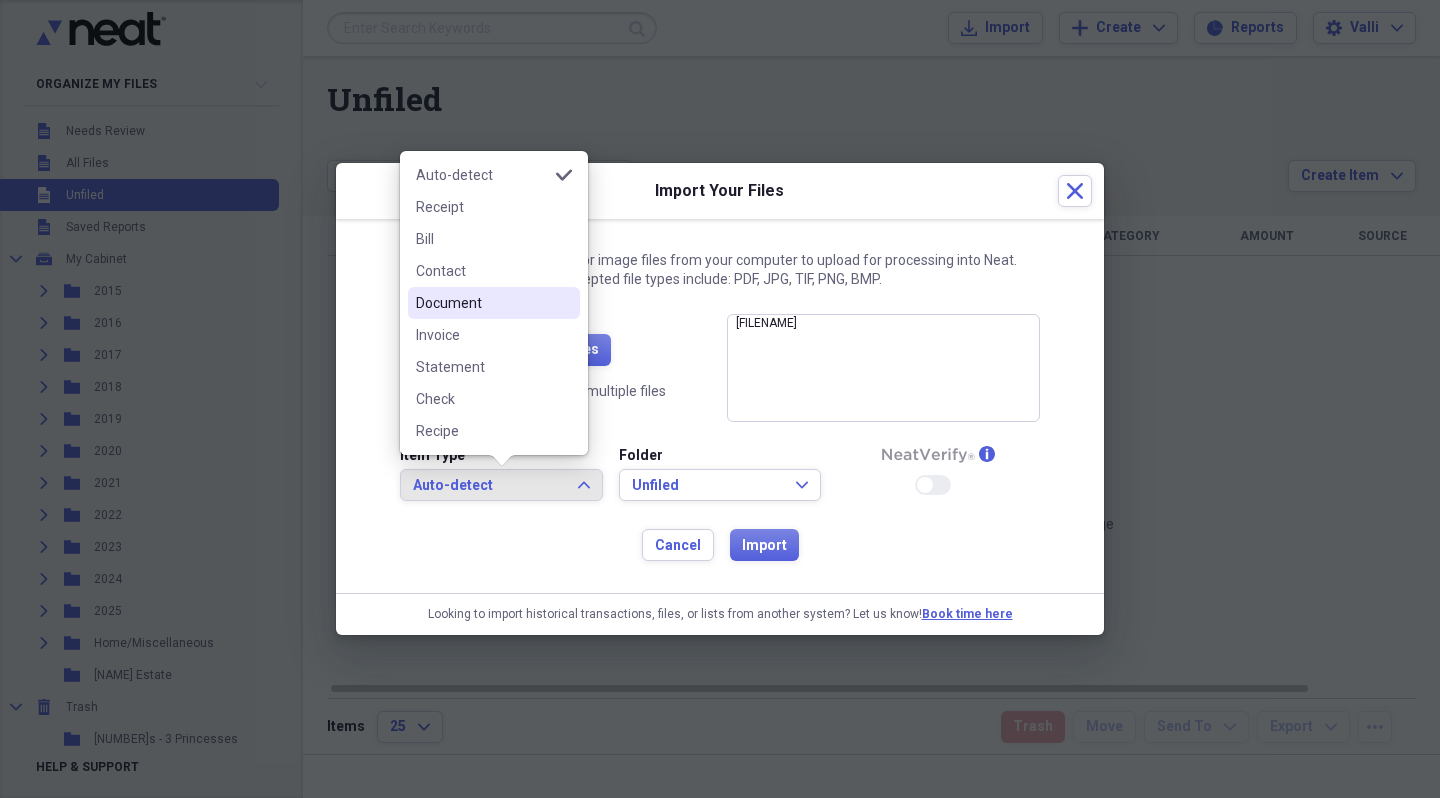 click on "Document" at bounding box center (482, 303) 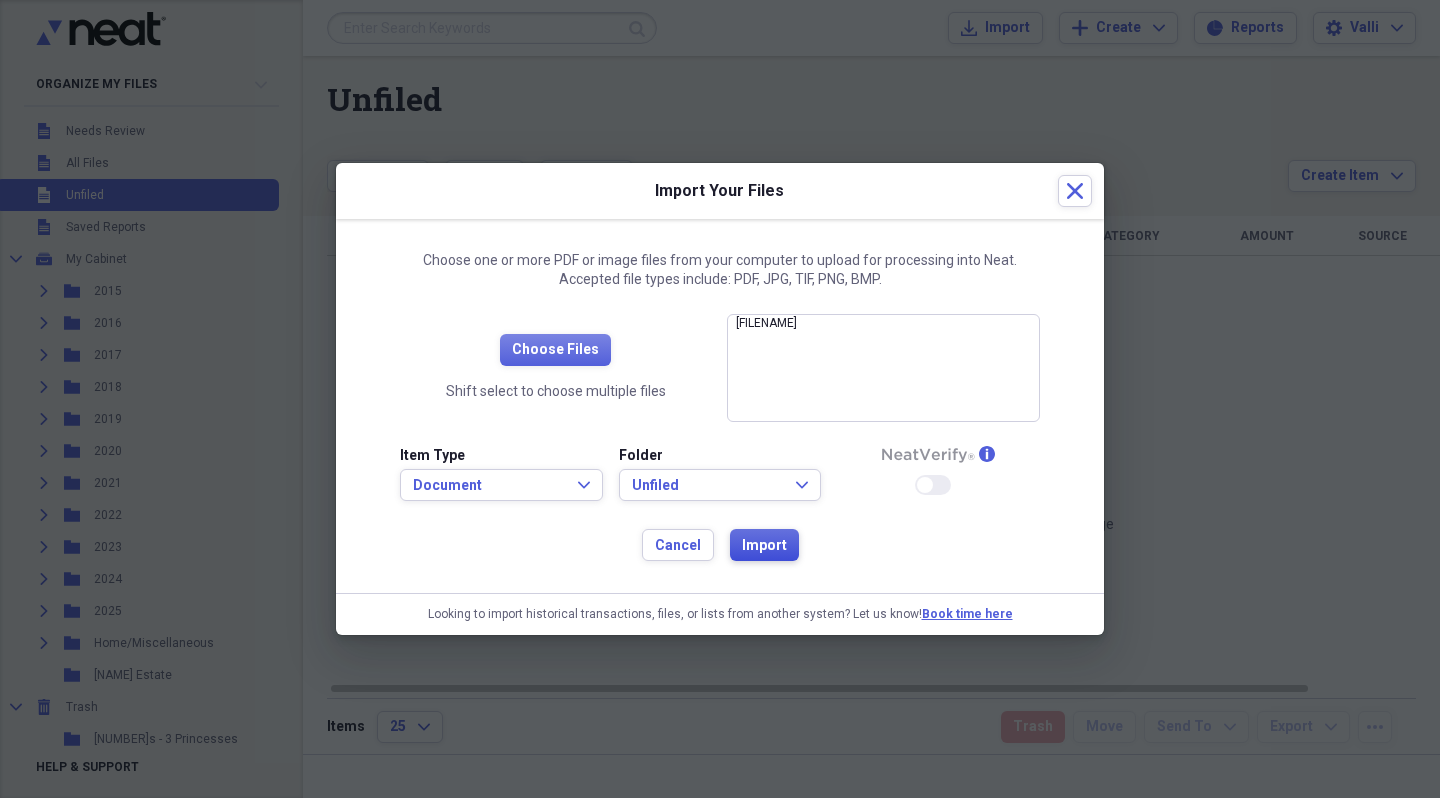 click on "Import" at bounding box center [764, 546] 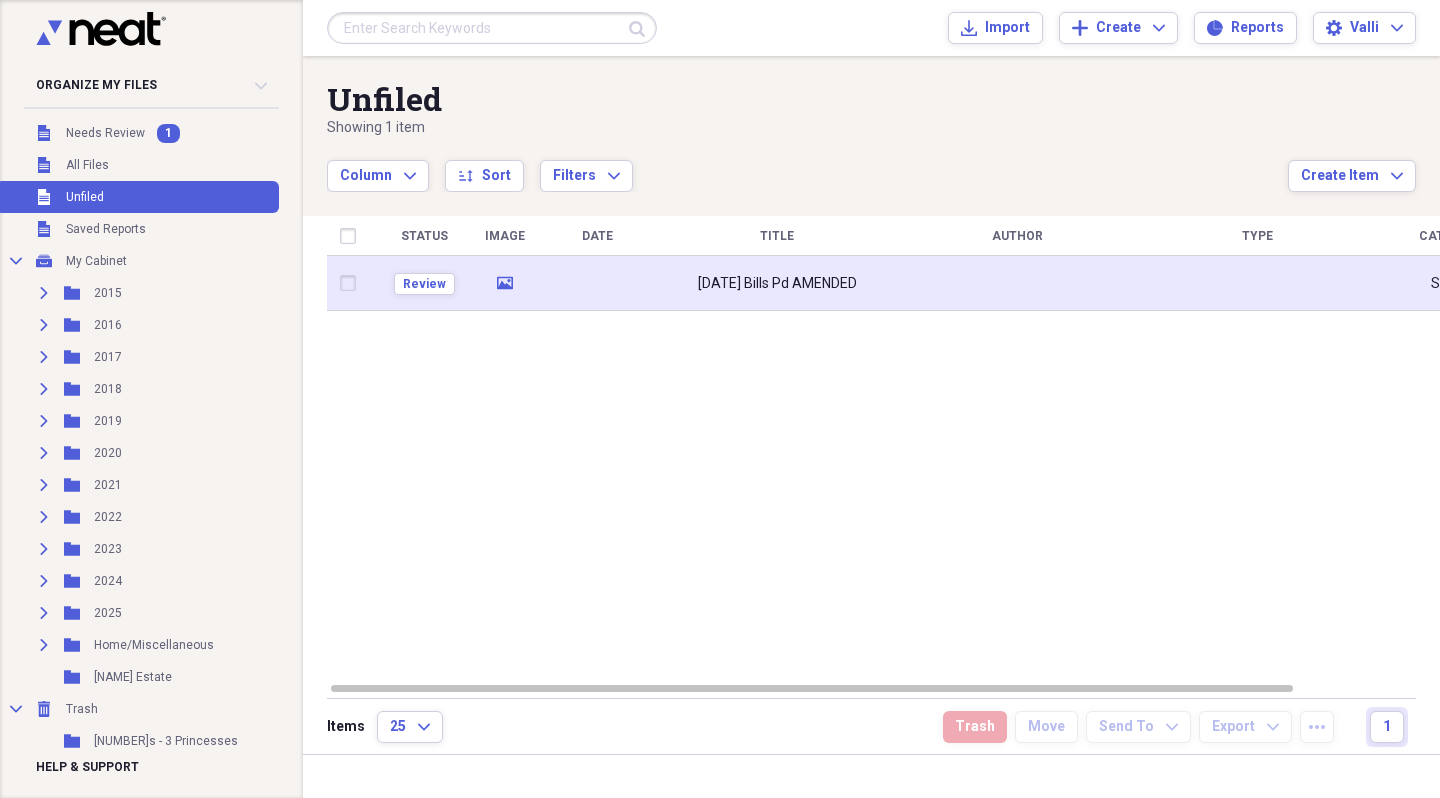 click on "[DATE] Bills Pd AMENDED" at bounding box center [777, 284] 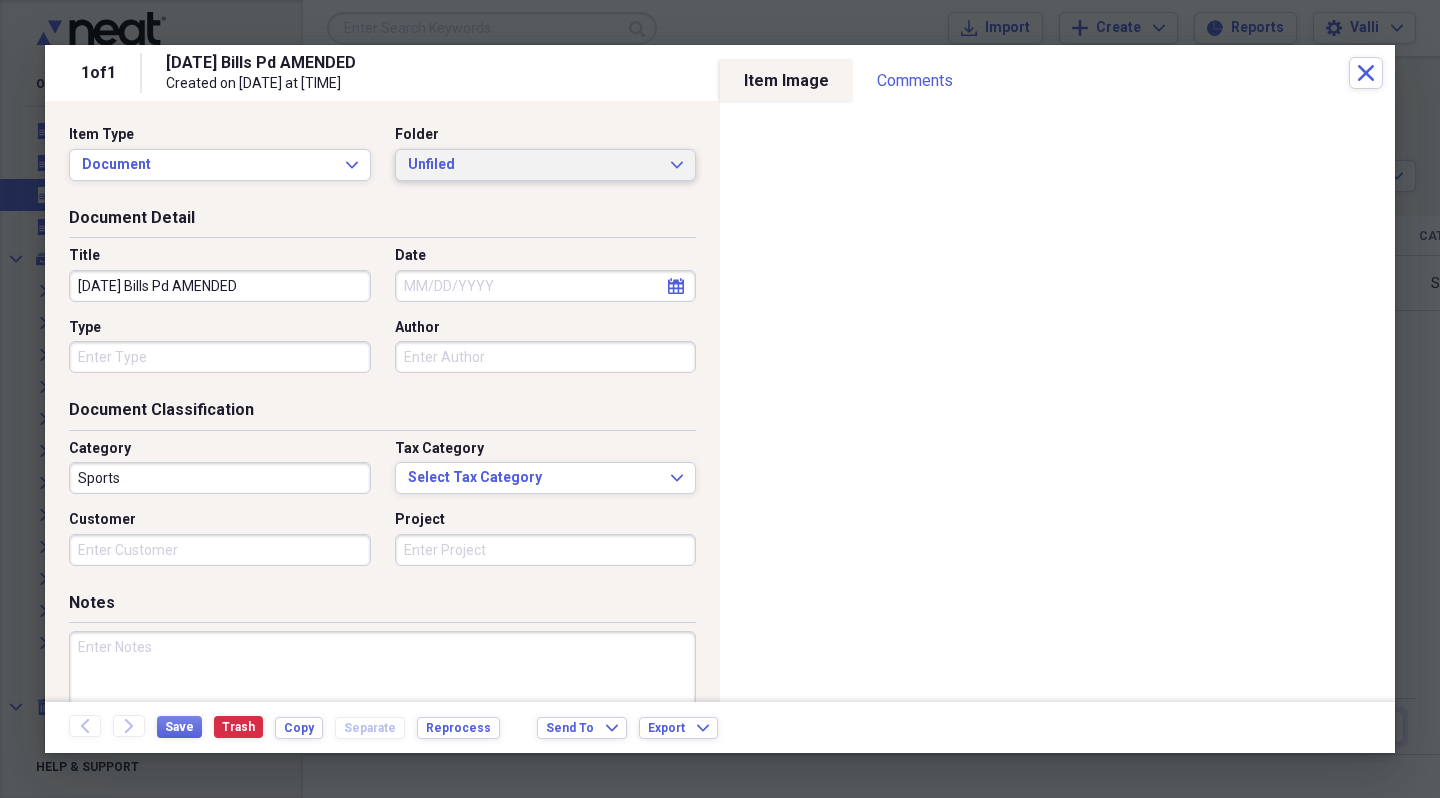 click on "Unfiled" at bounding box center [534, 165] 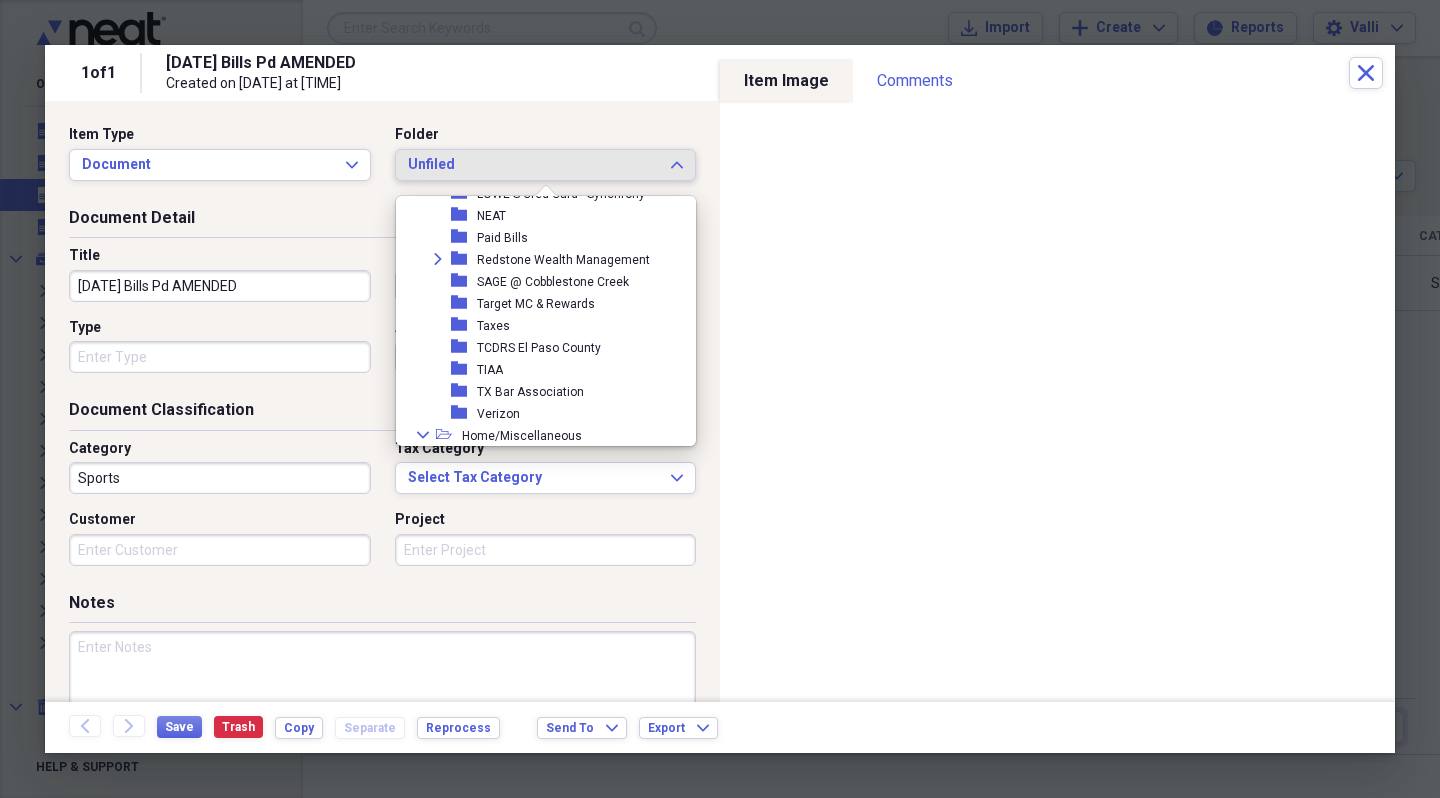 scroll, scrollTop: 579, scrollLeft: 0, axis: vertical 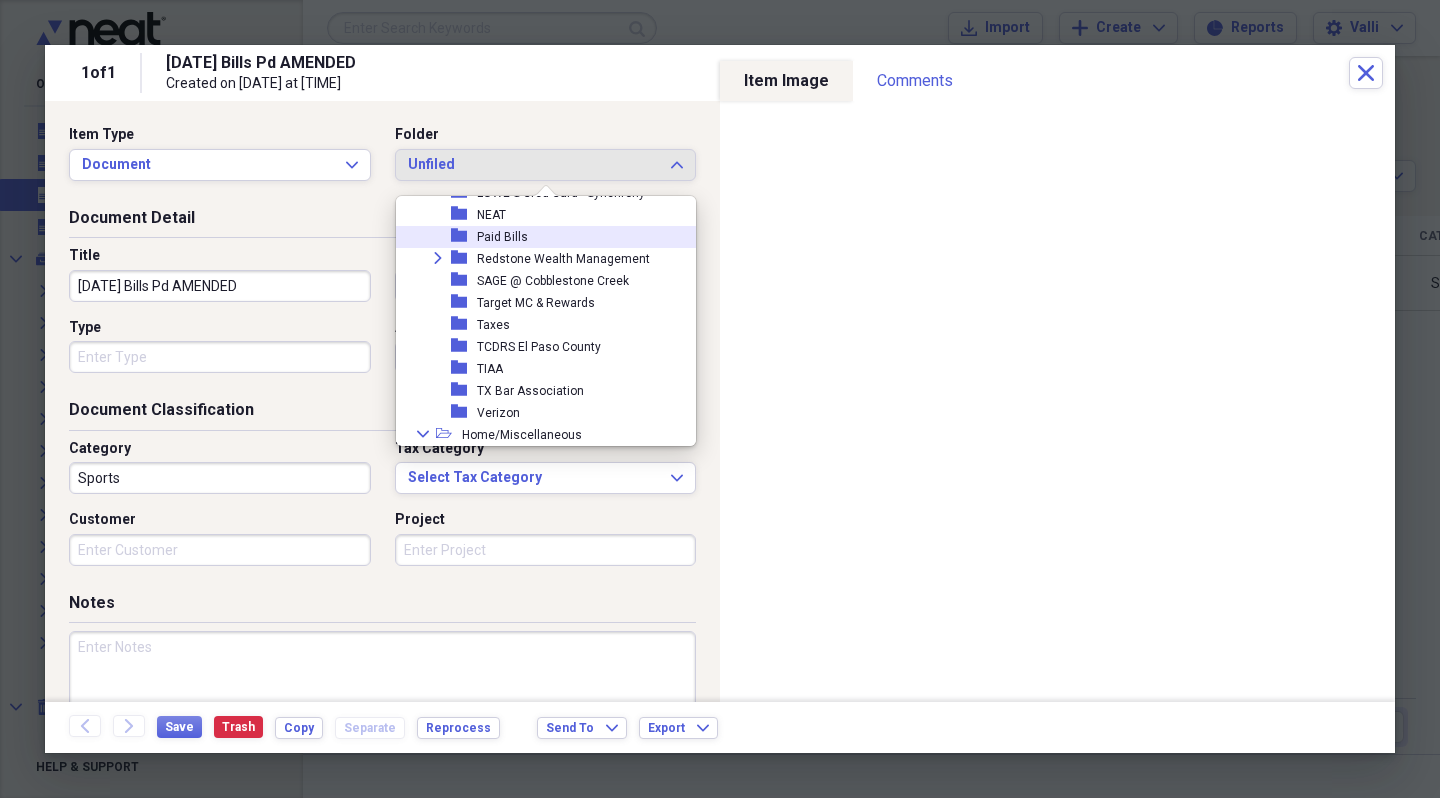 click on "Paid Bills" at bounding box center [502, 237] 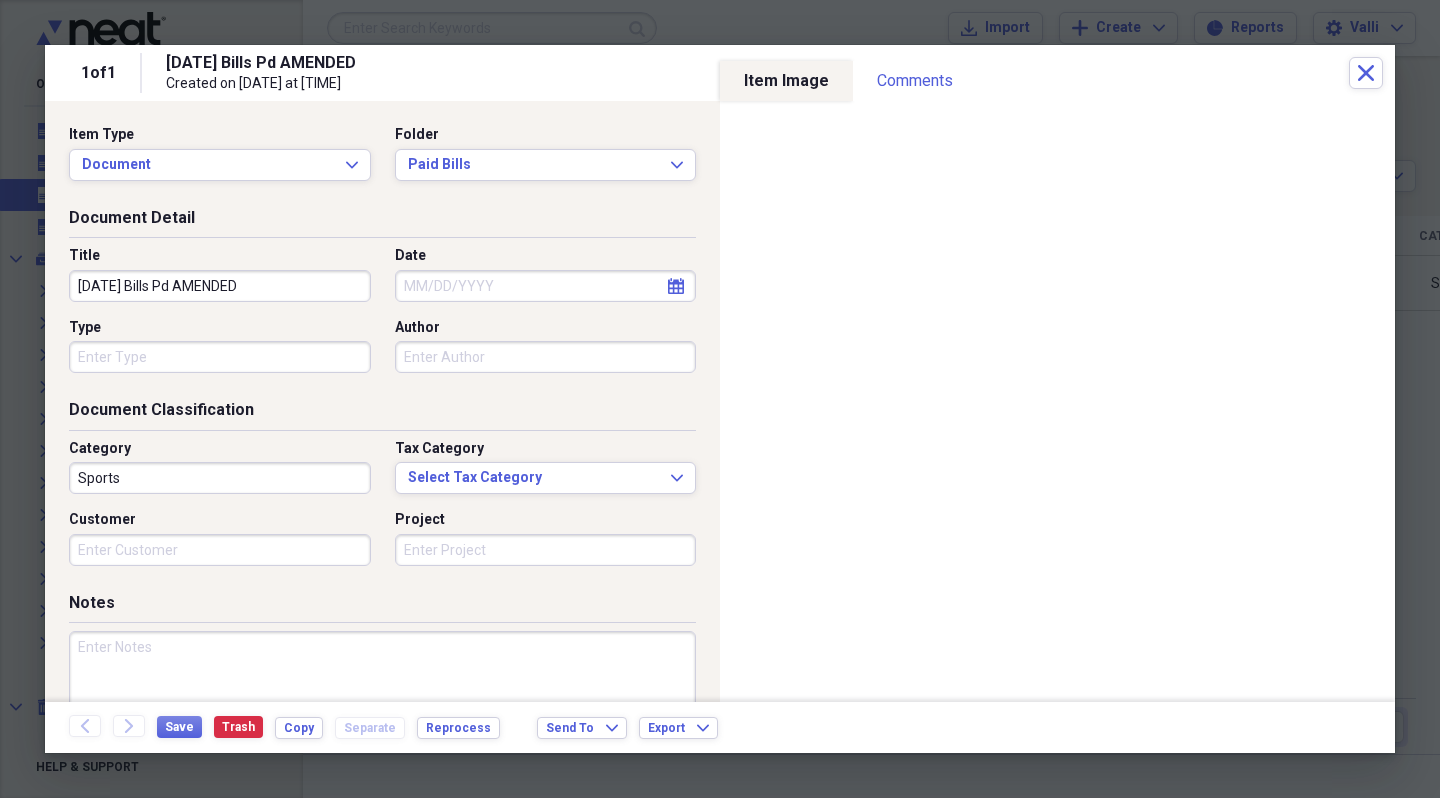 click on "Date" at bounding box center (546, 286) 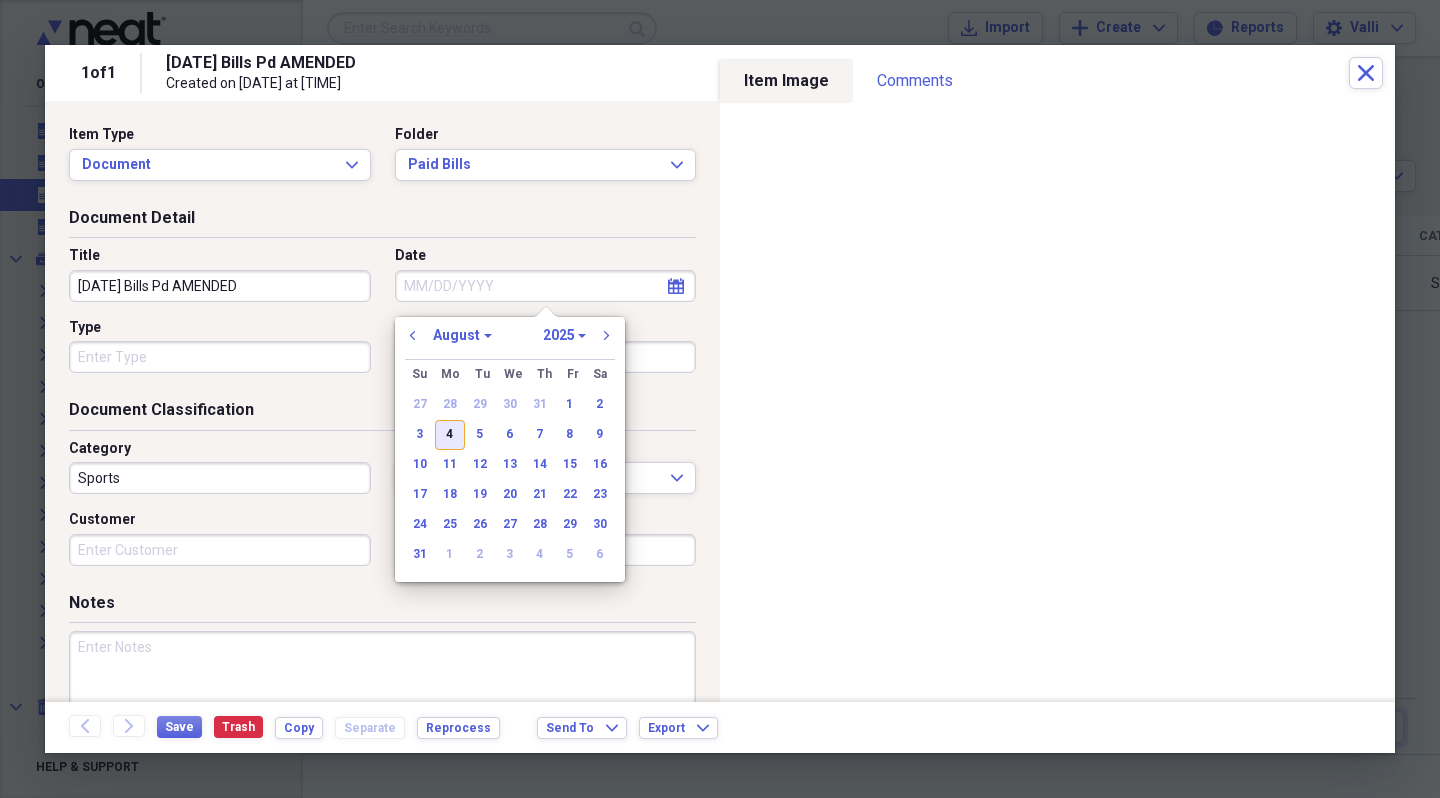 click on "4" at bounding box center [450, 435] 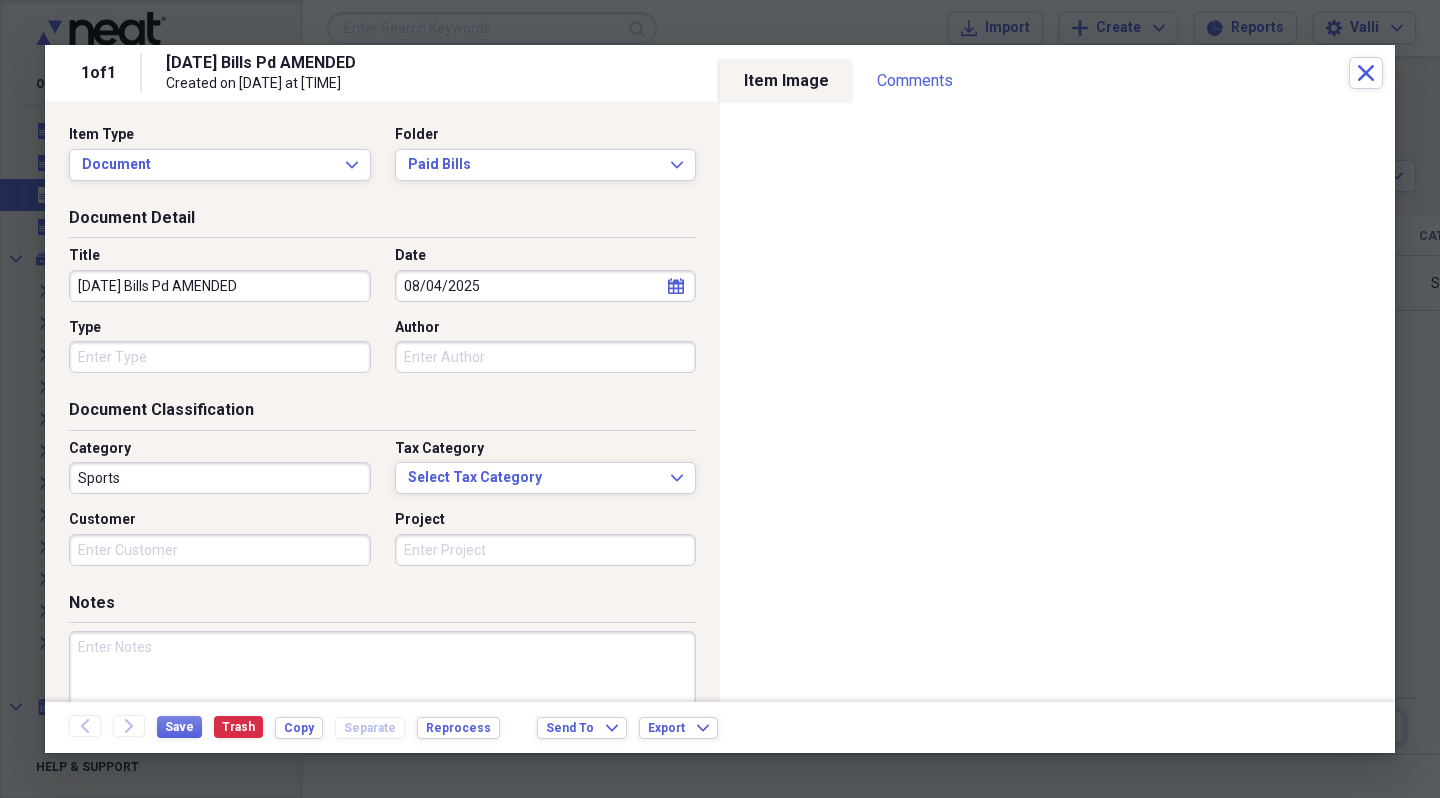 click on "Author" at bounding box center [546, 357] 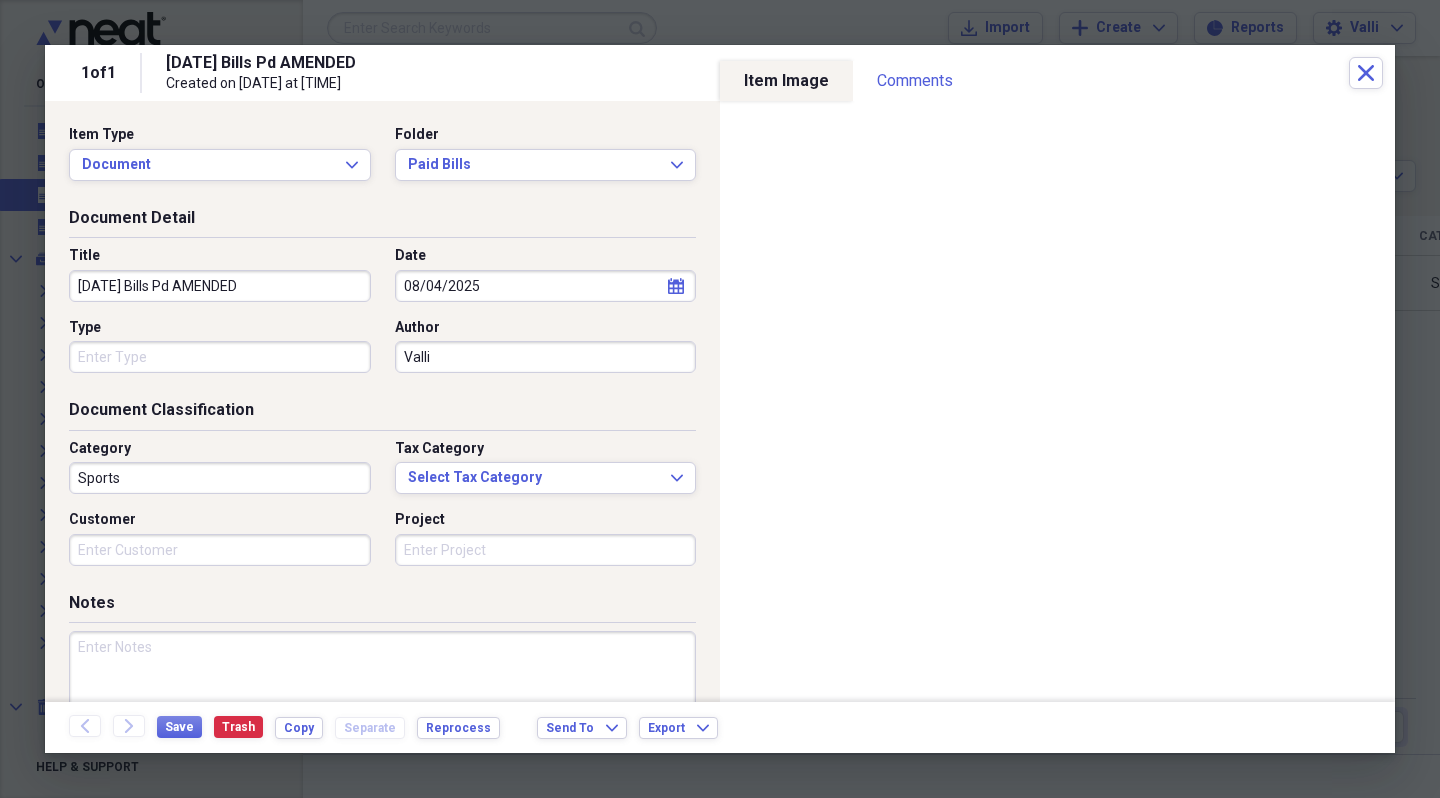 type on "Valli" 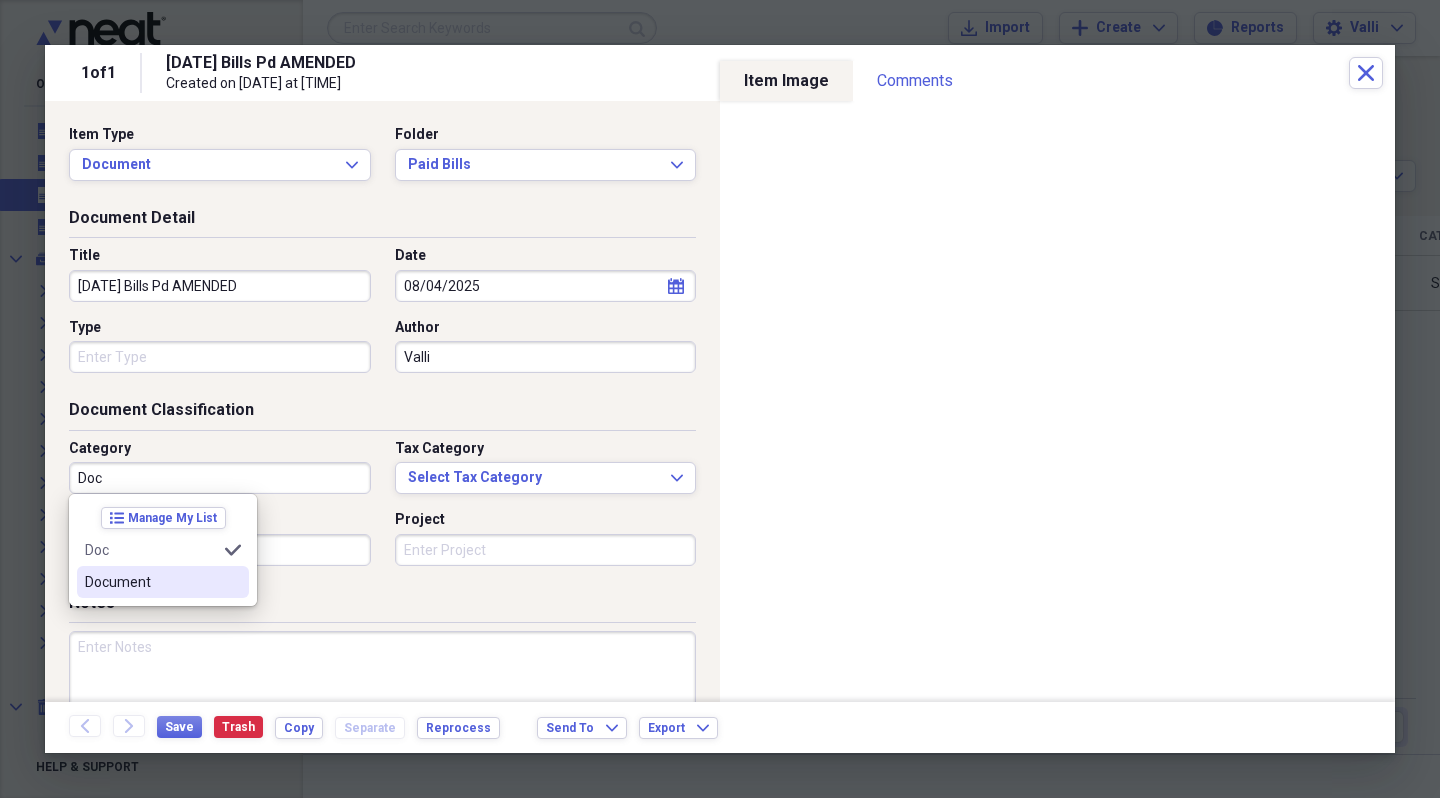 click on "Document" at bounding box center (151, 582) 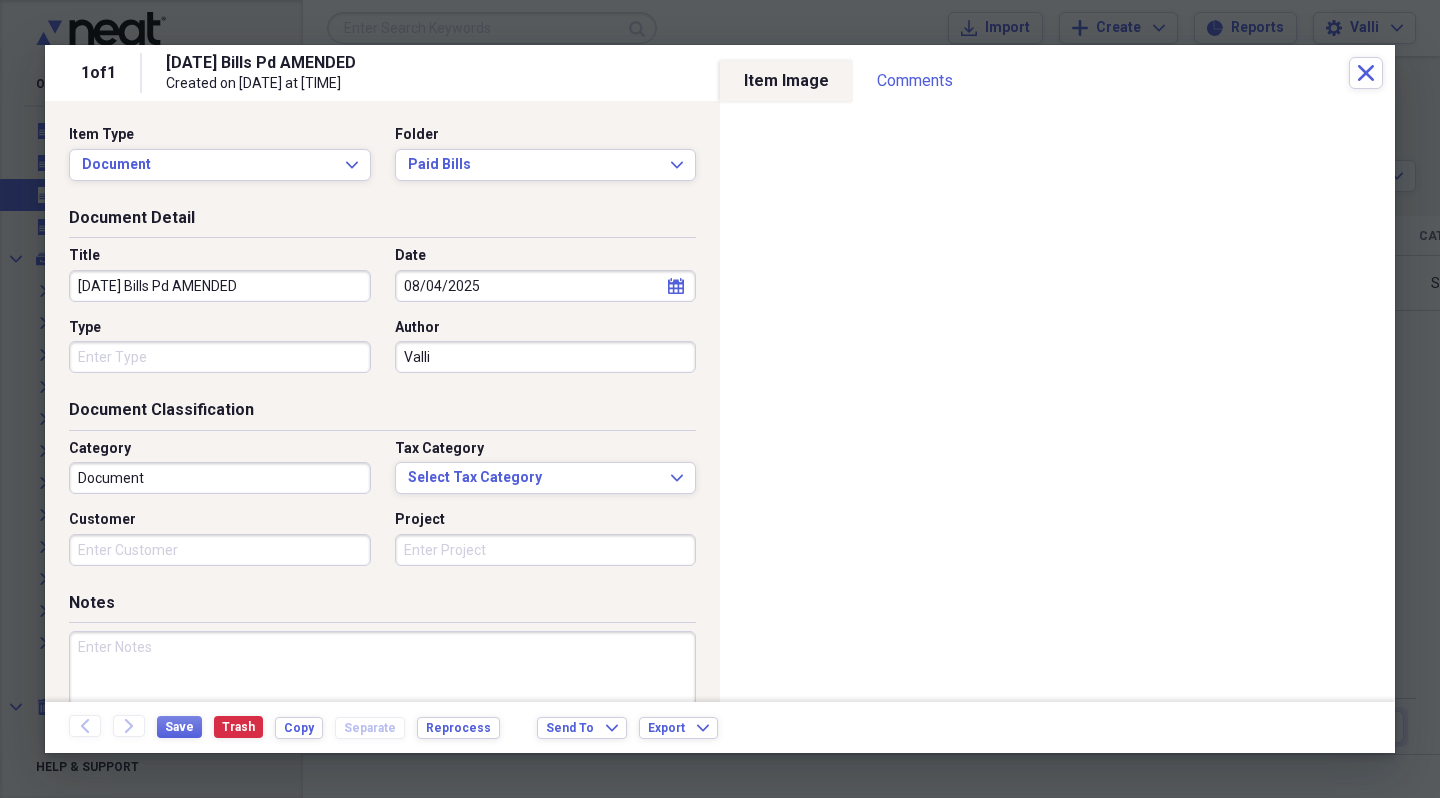 click at bounding box center [382, 696] 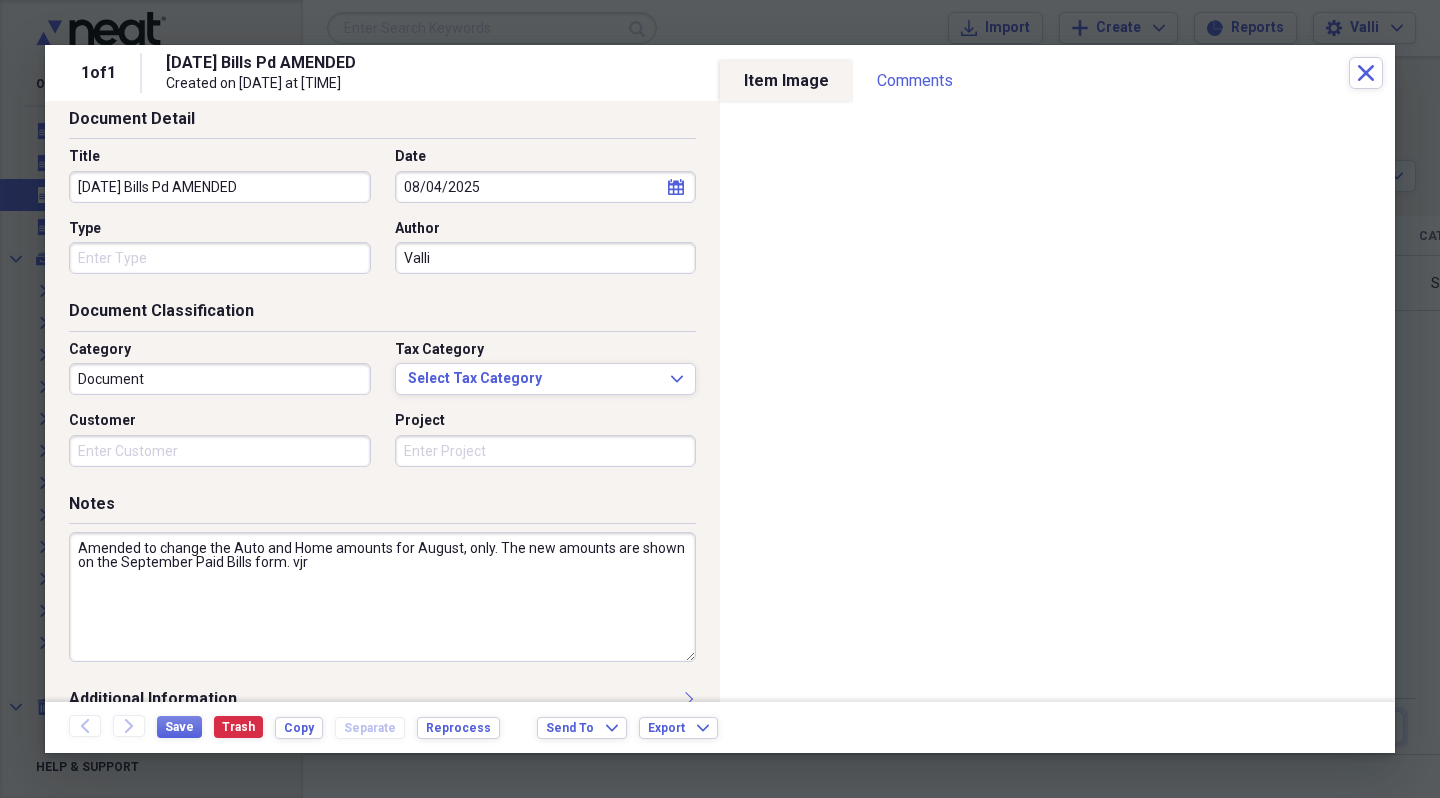 scroll, scrollTop: 134, scrollLeft: 0, axis: vertical 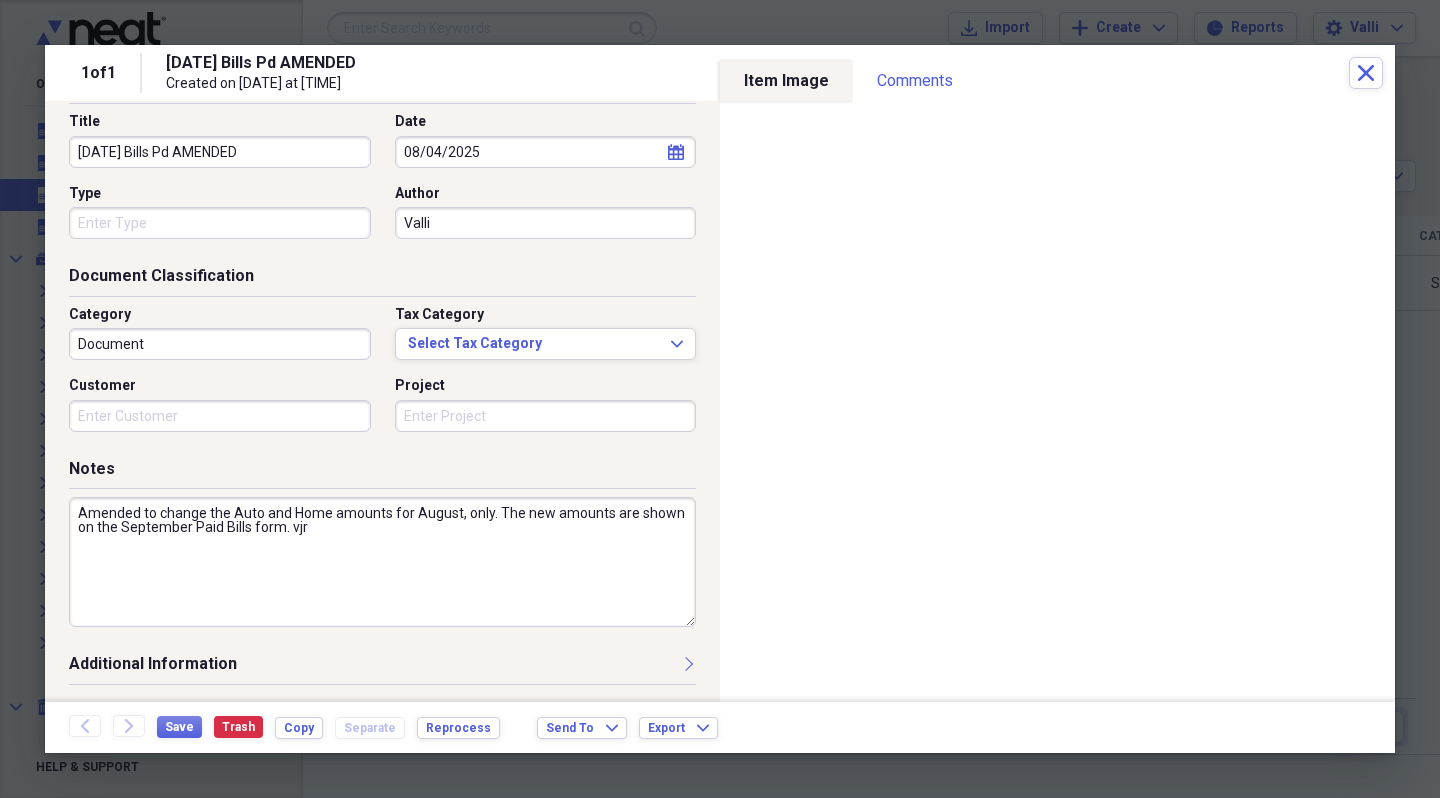 click on "Amended to change the Auto and Home amounts for August, only. The new amounts are shown on the September Paid Bills form. vjr" at bounding box center (382, 562) 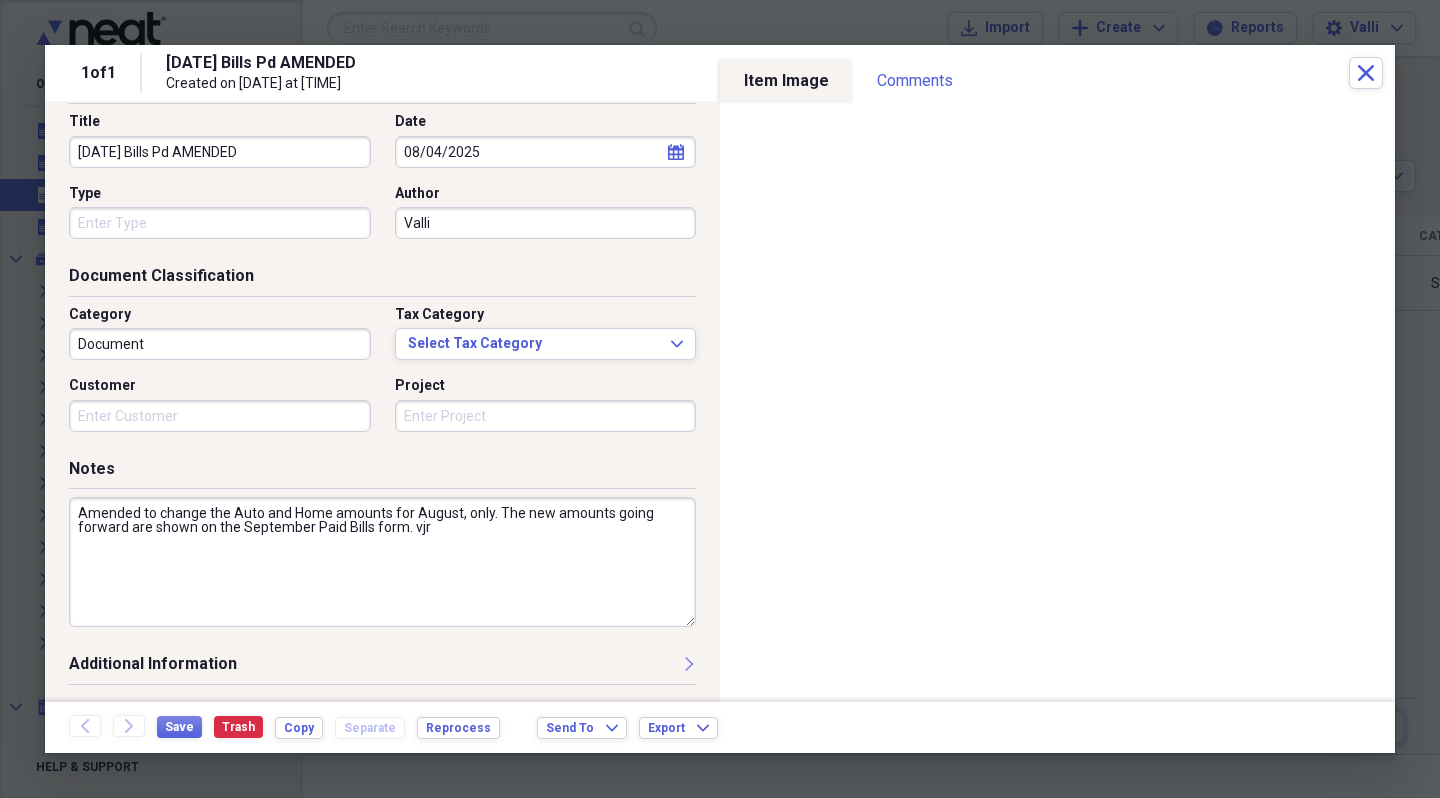 click on "Amended to change the Auto and Home amounts for August, only. The new amounts going forward are shown on the September Paid Bills form. vjr" at bounding box center [382, 562] 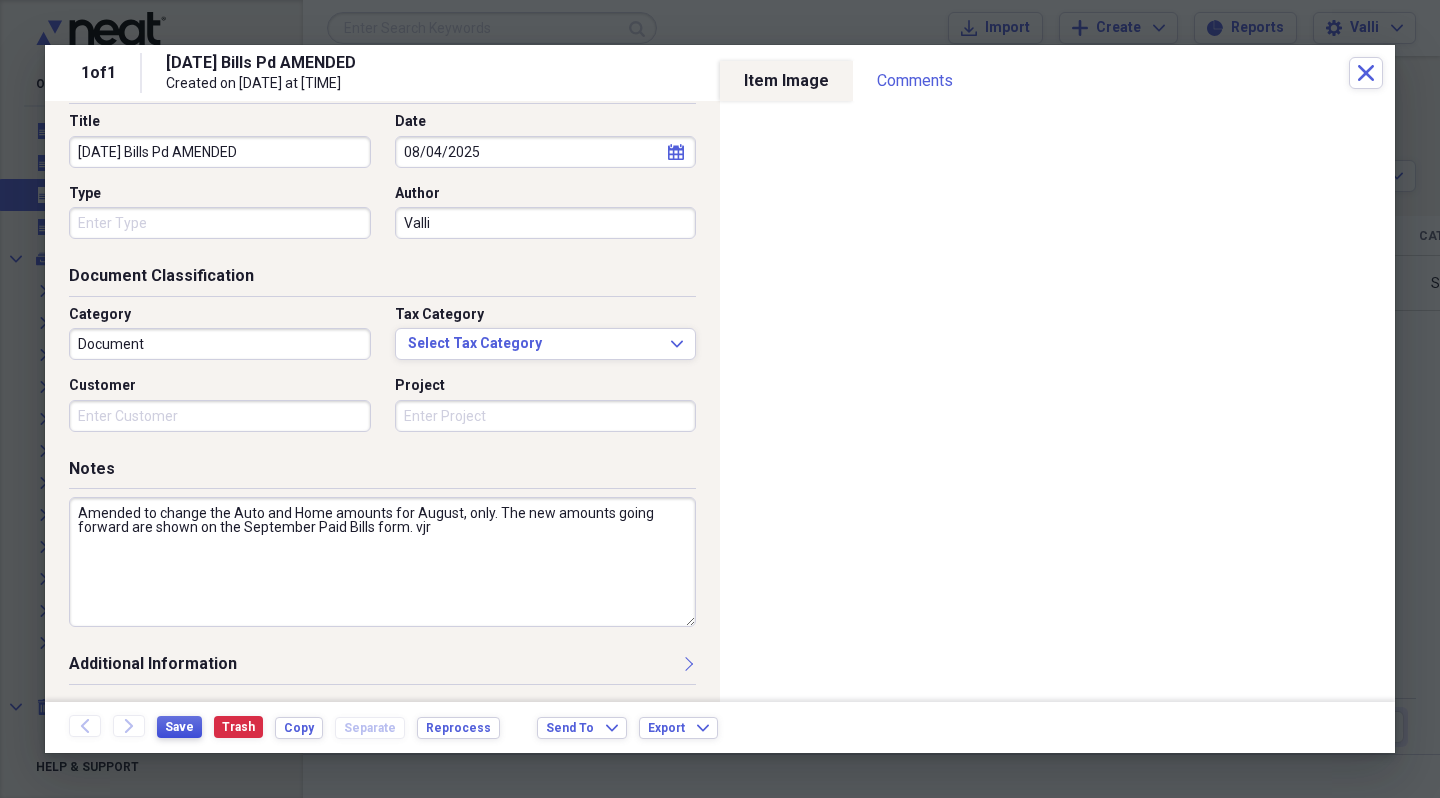 type on "Amended to change the Auto and Home amounts for August, only. The new amounts going forward are shown on the September Paid Bills form. vjr" 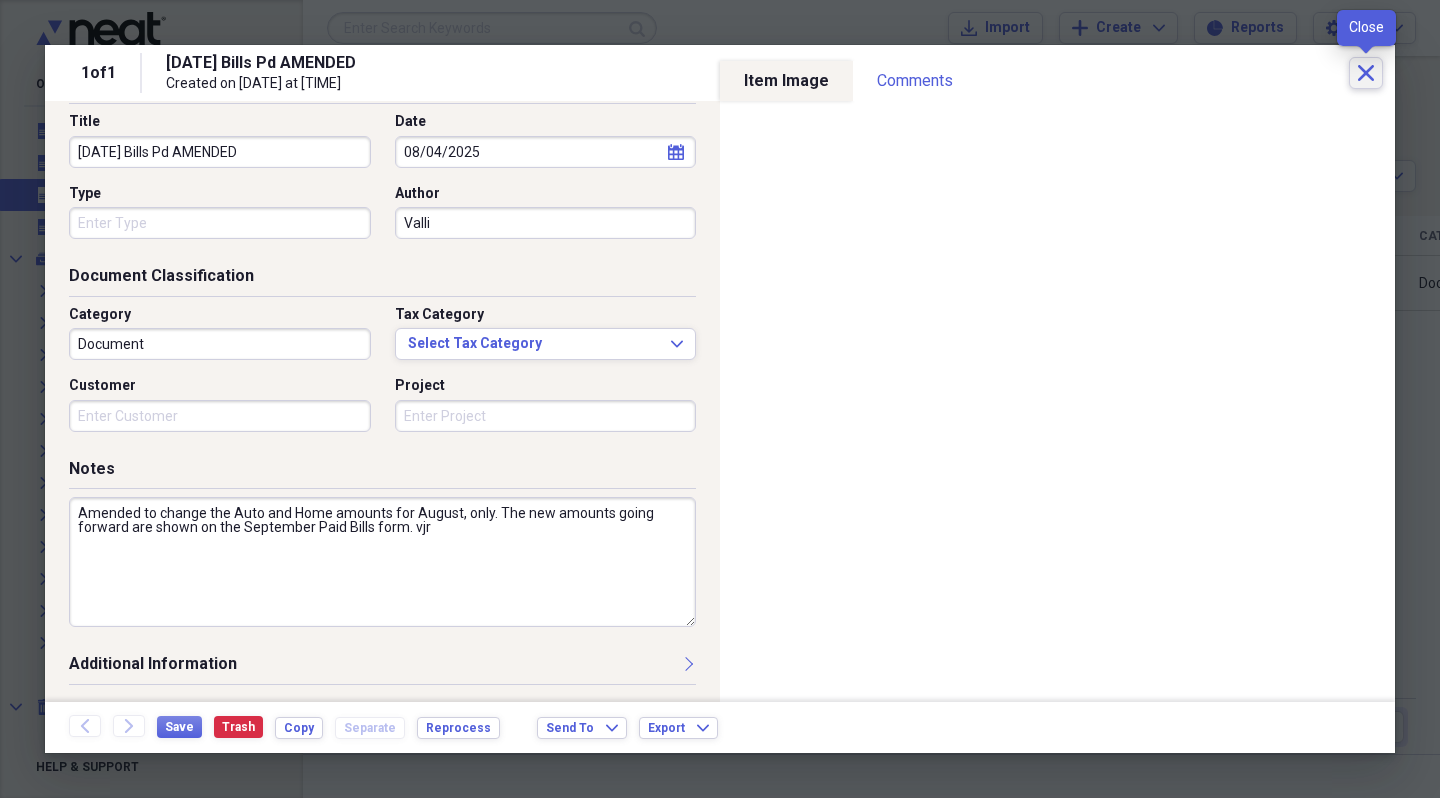 click on "Close" 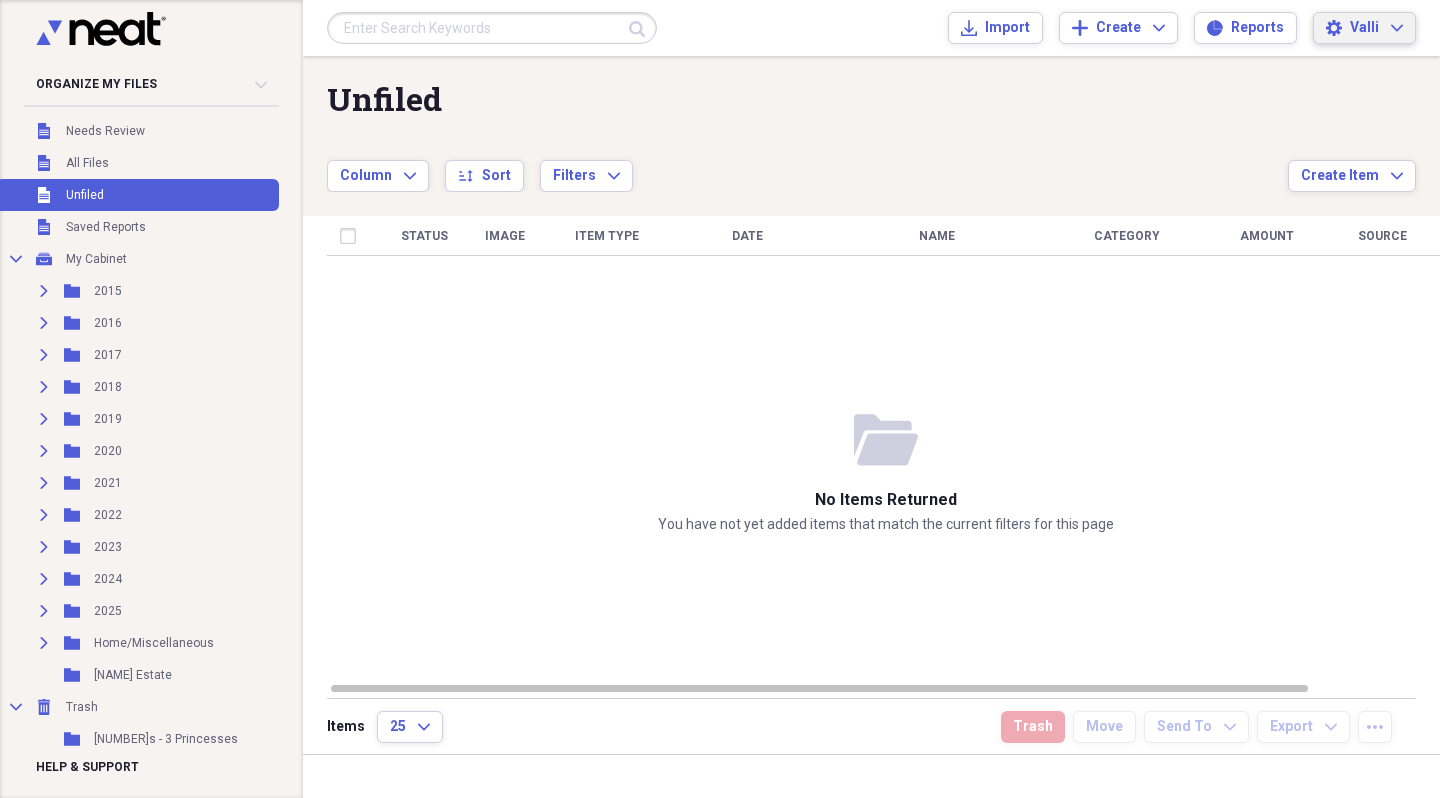 click on "Valli" at bounding box center [1364, 28] 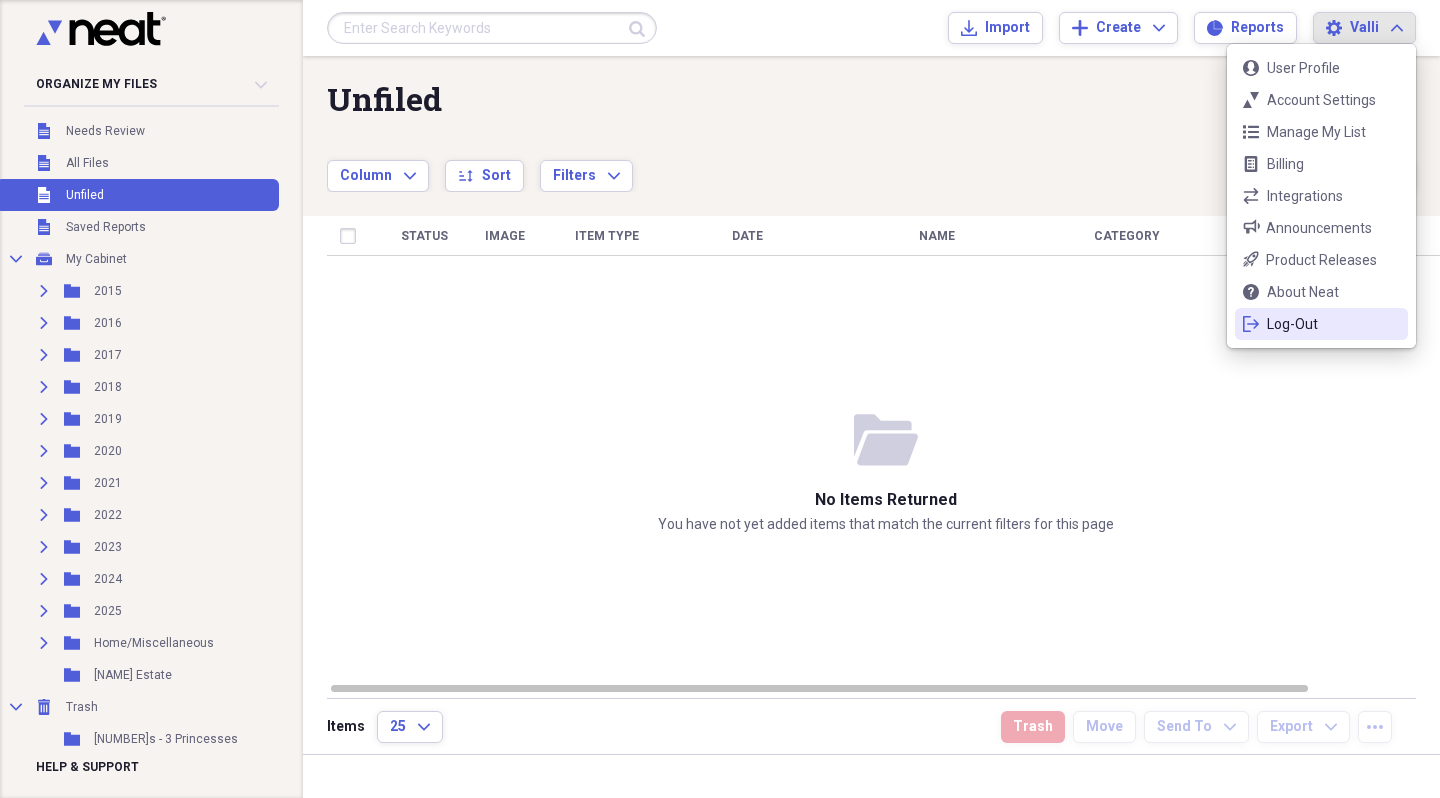 click on "Log-Out" at bounding box center [1321, 324] 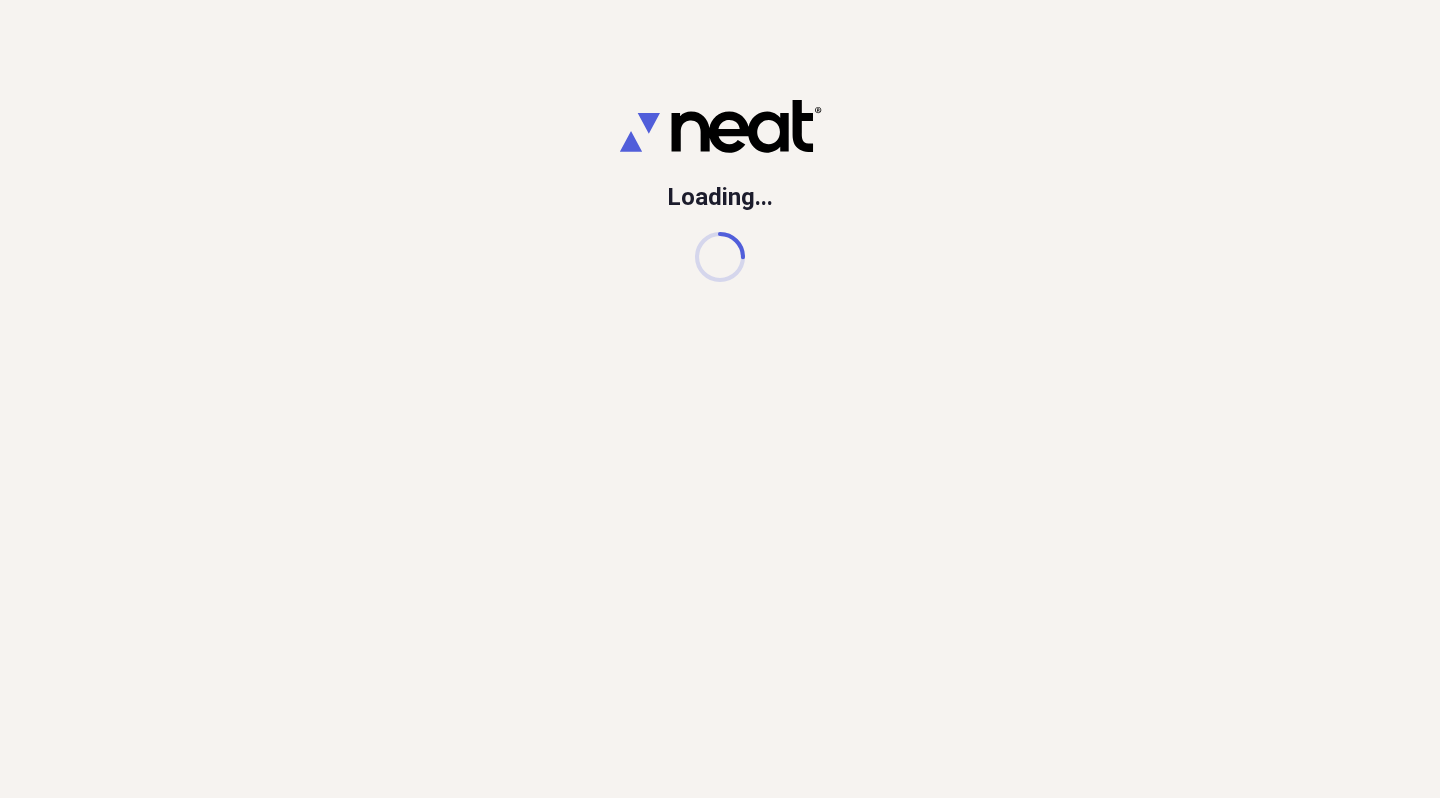 scroll, scrollTop: 0, scrollLeft: 0, axis: both 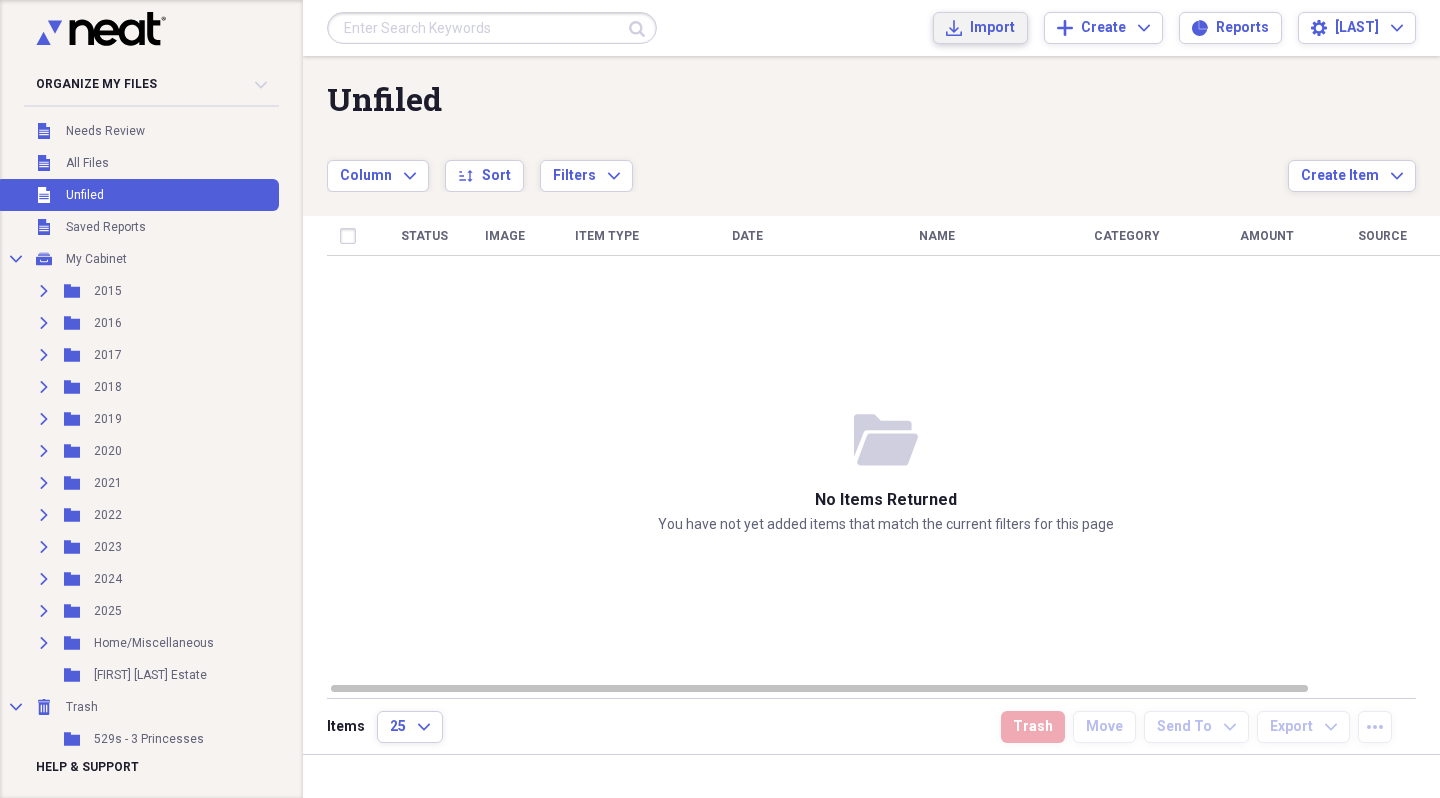 click on "Import" at bounding box center (992, 28) 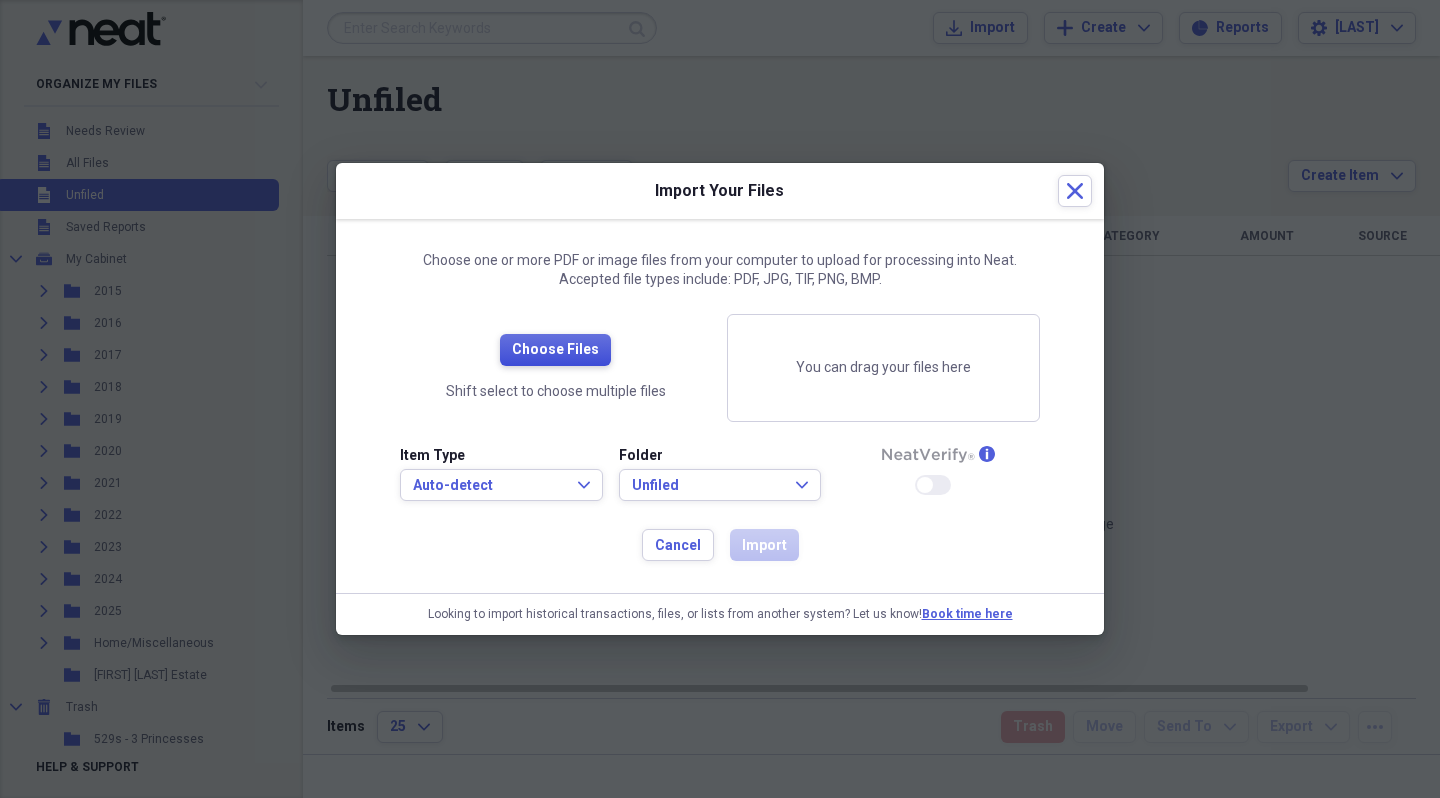 click on "Choose Files" at bounding box center (555, 350) 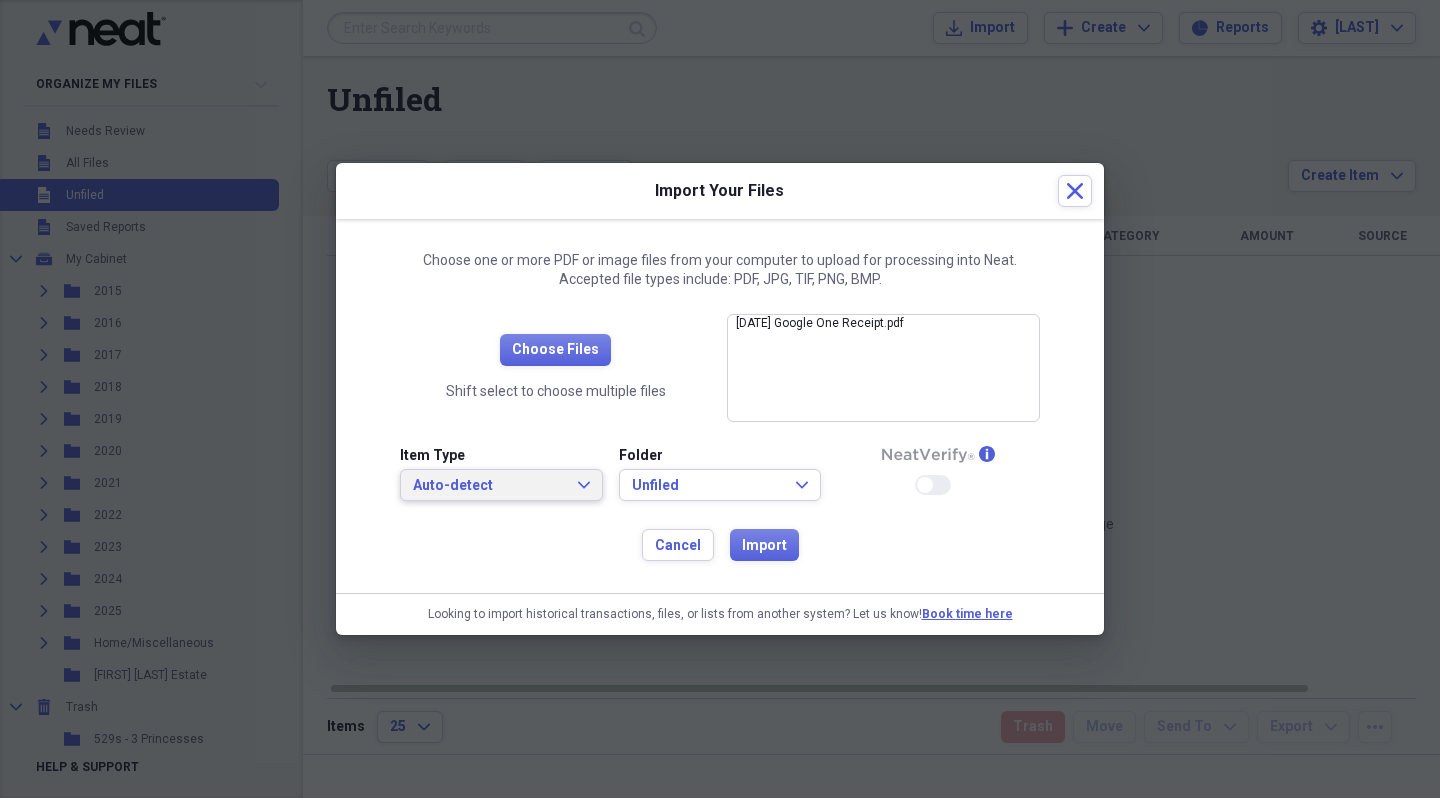 click on "Auto-detect" at bounding box center [489, 486] 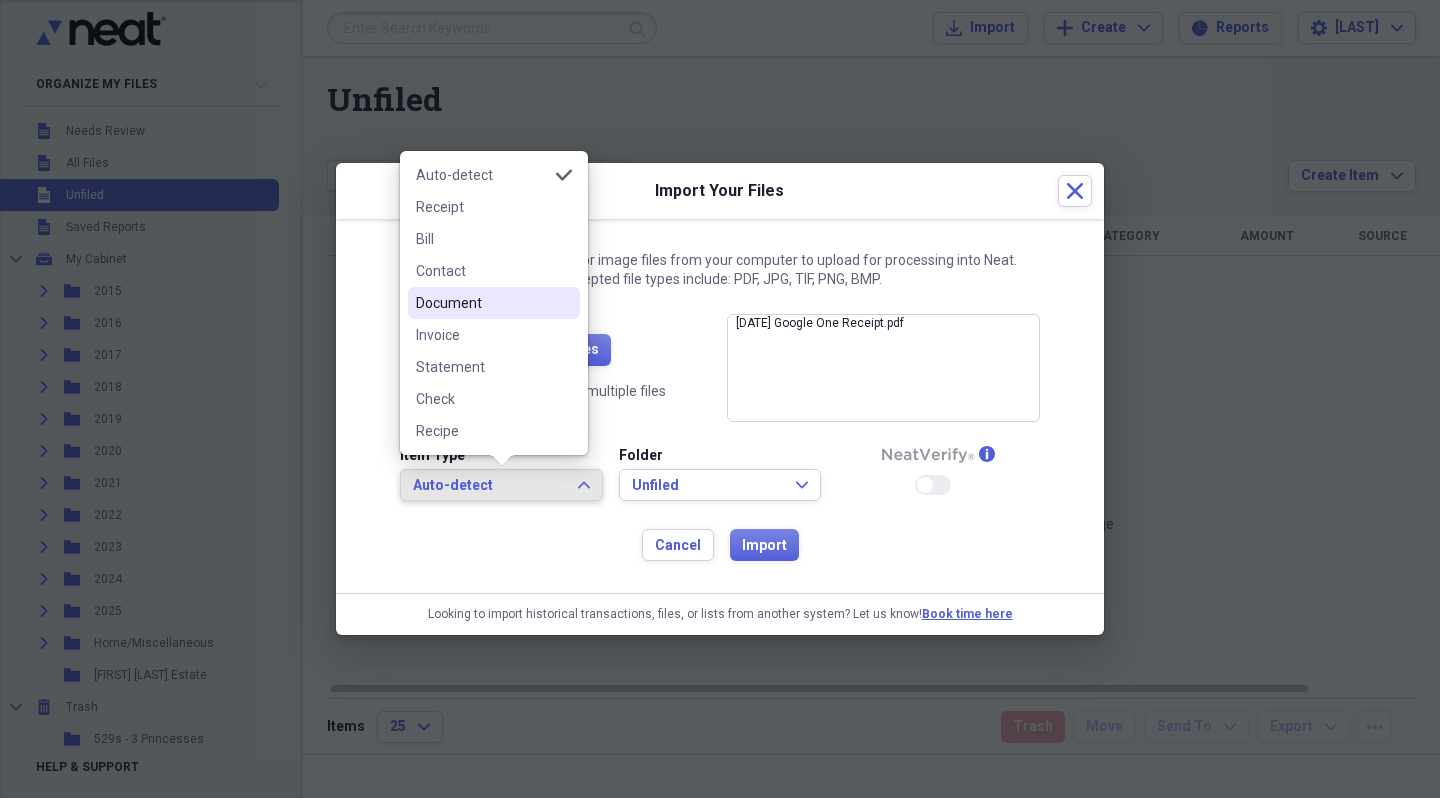 click on "Document" at bounding box center (482, 303) 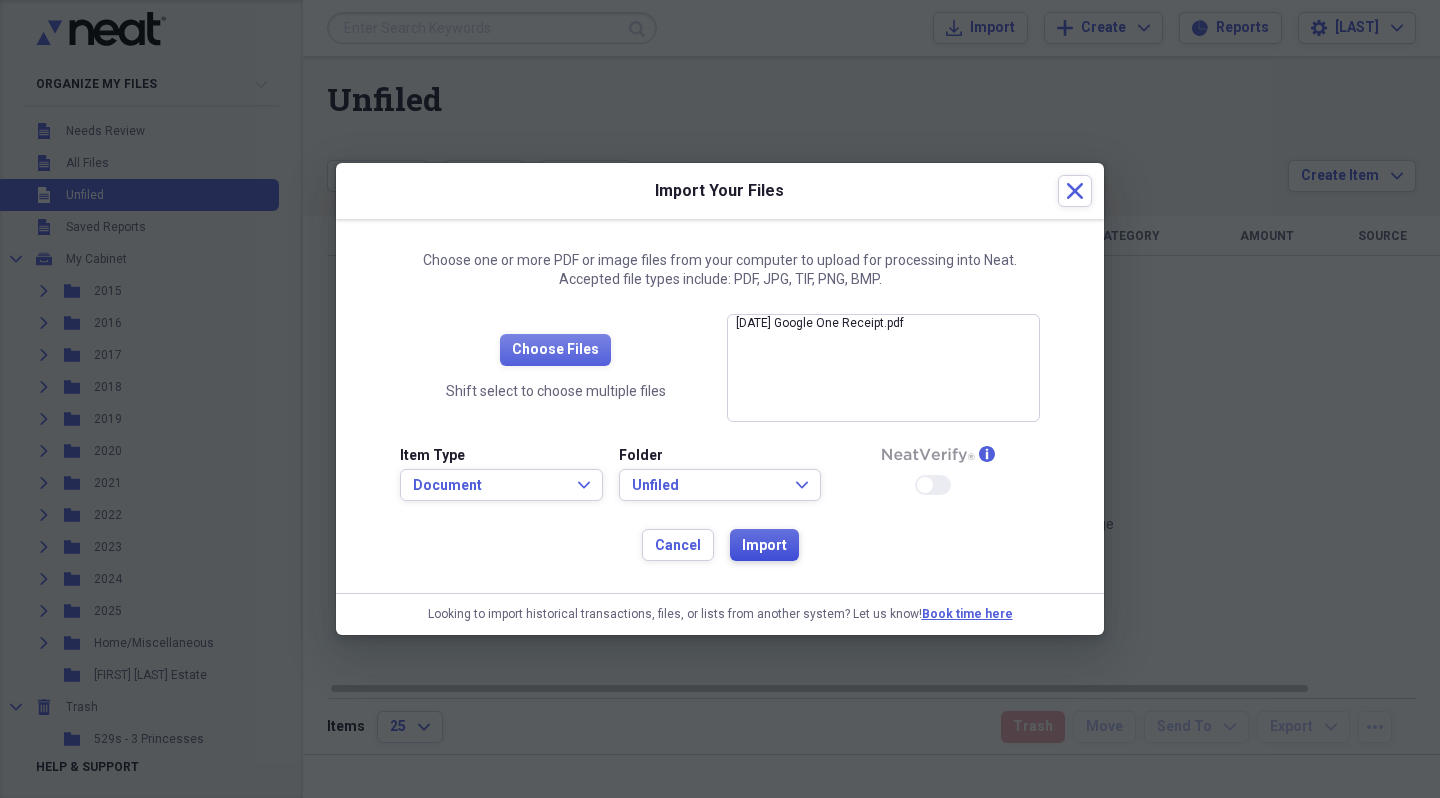 click on "Import" at bounding box center [764, 546] 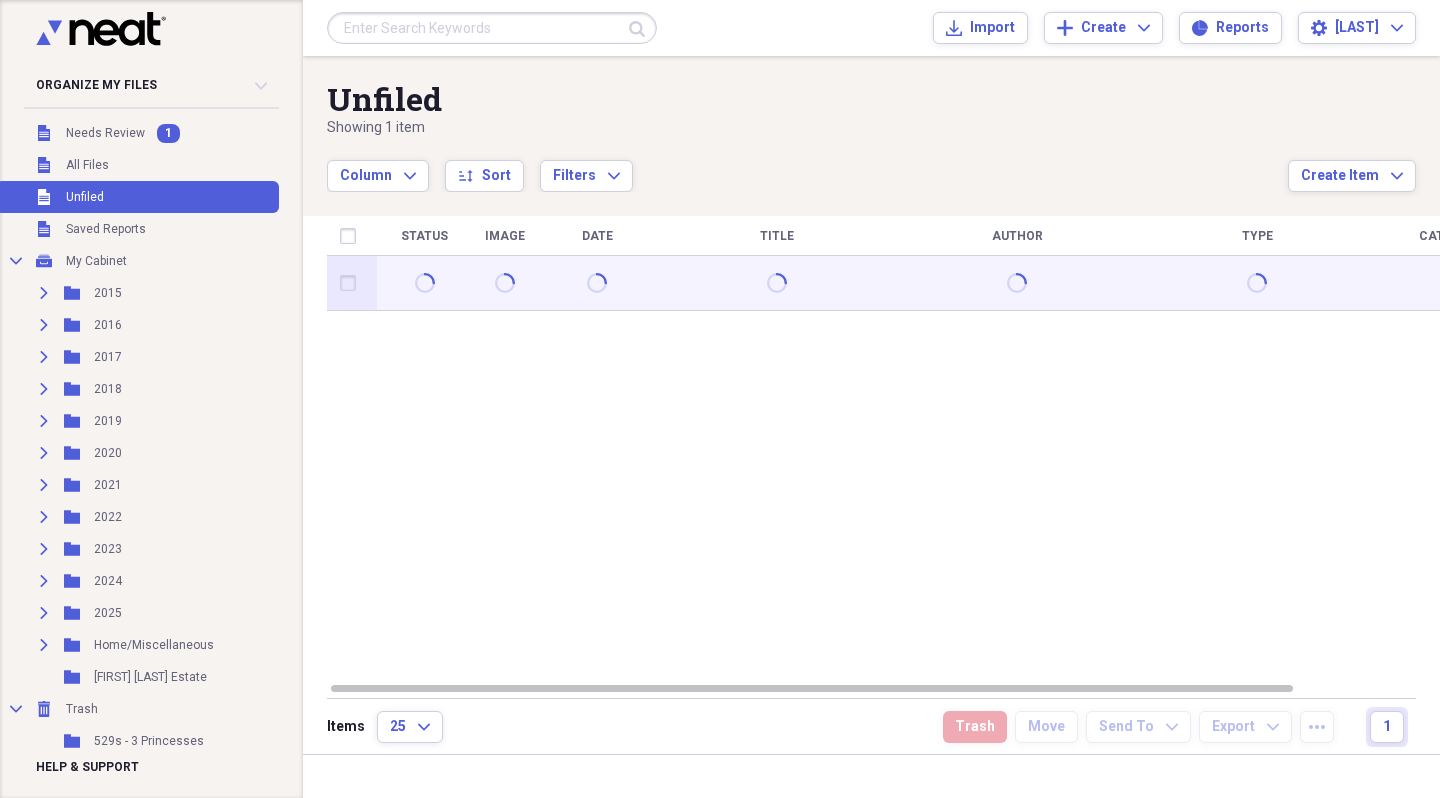 click at bounding box center [352, 283] 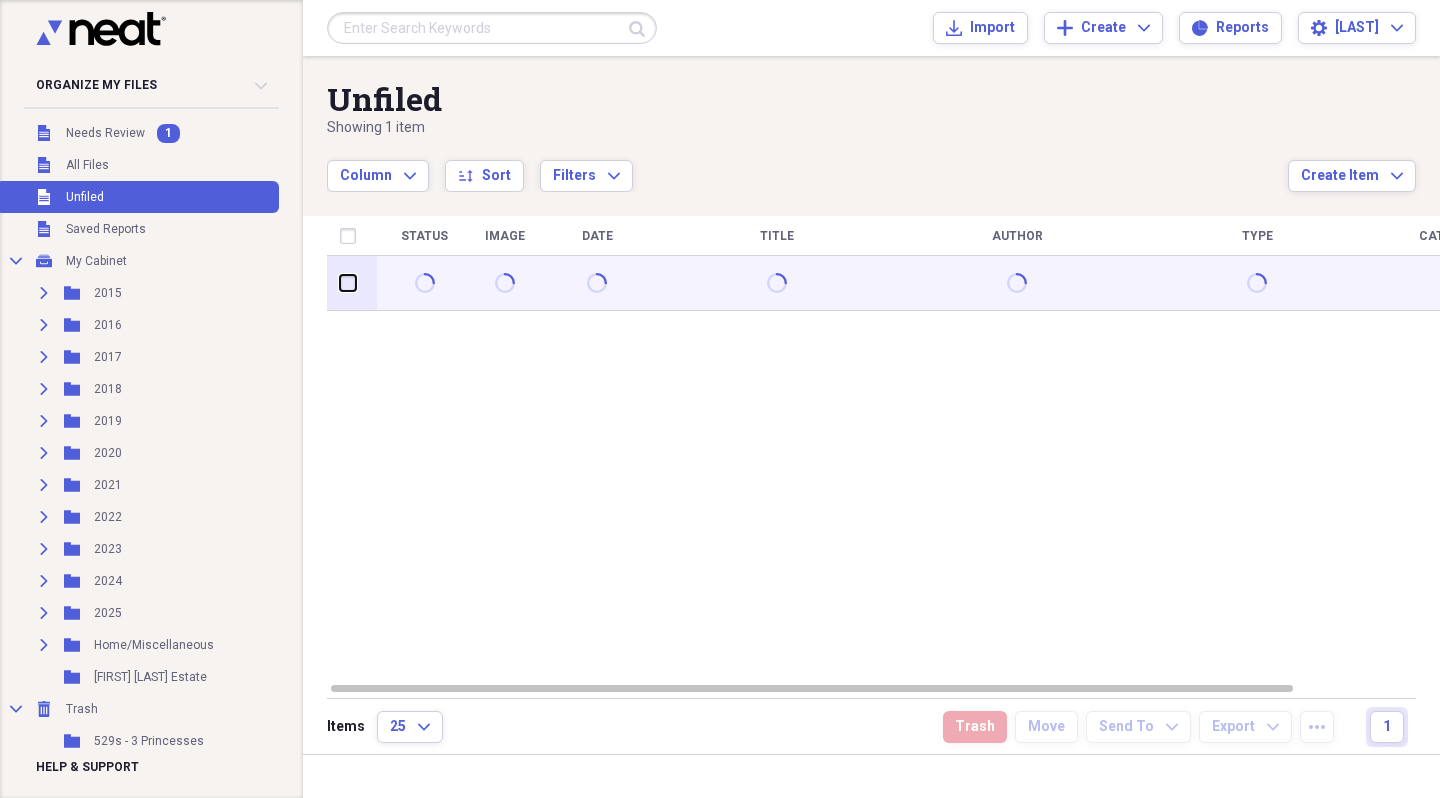 click at bounding box center (340, 283) 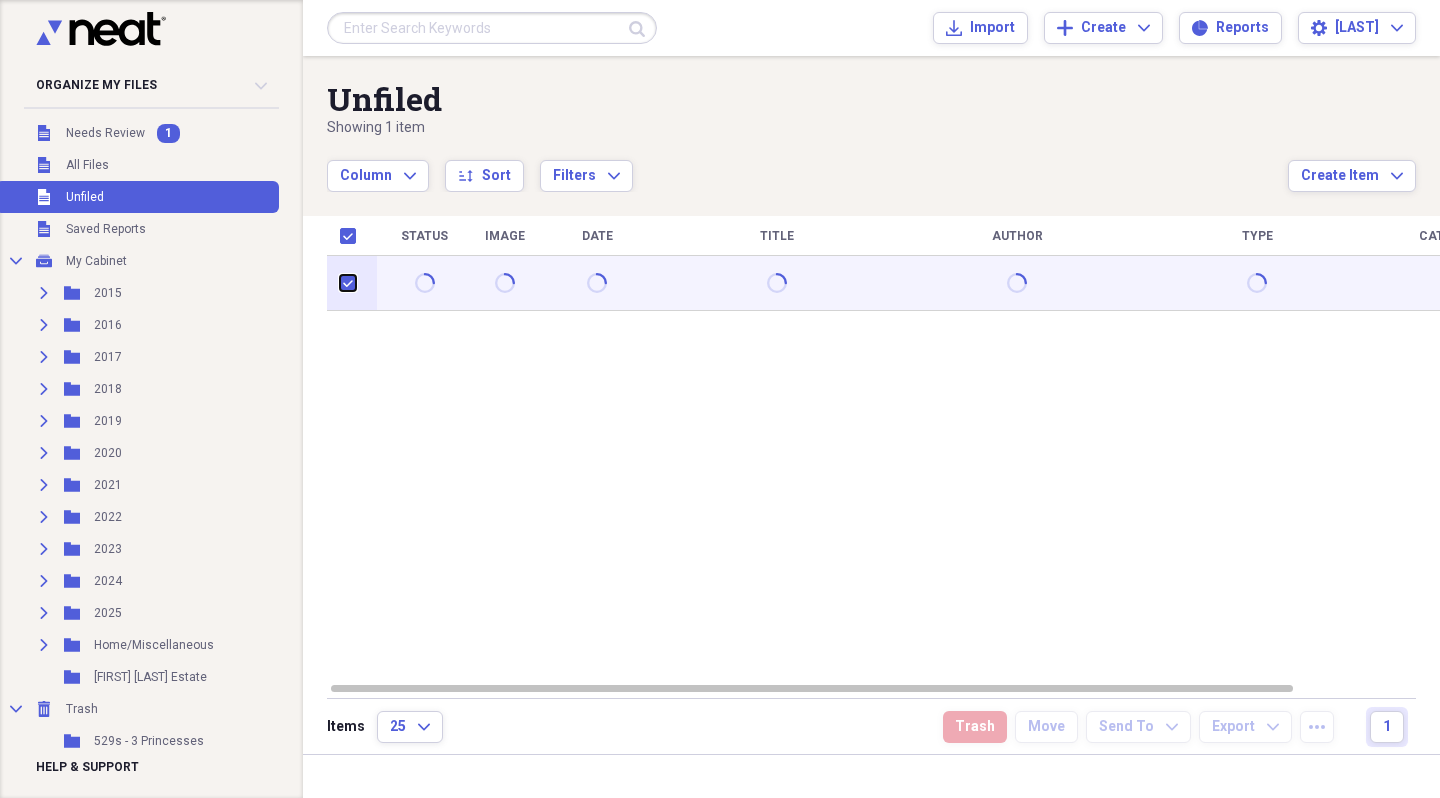 checkbox on "true" 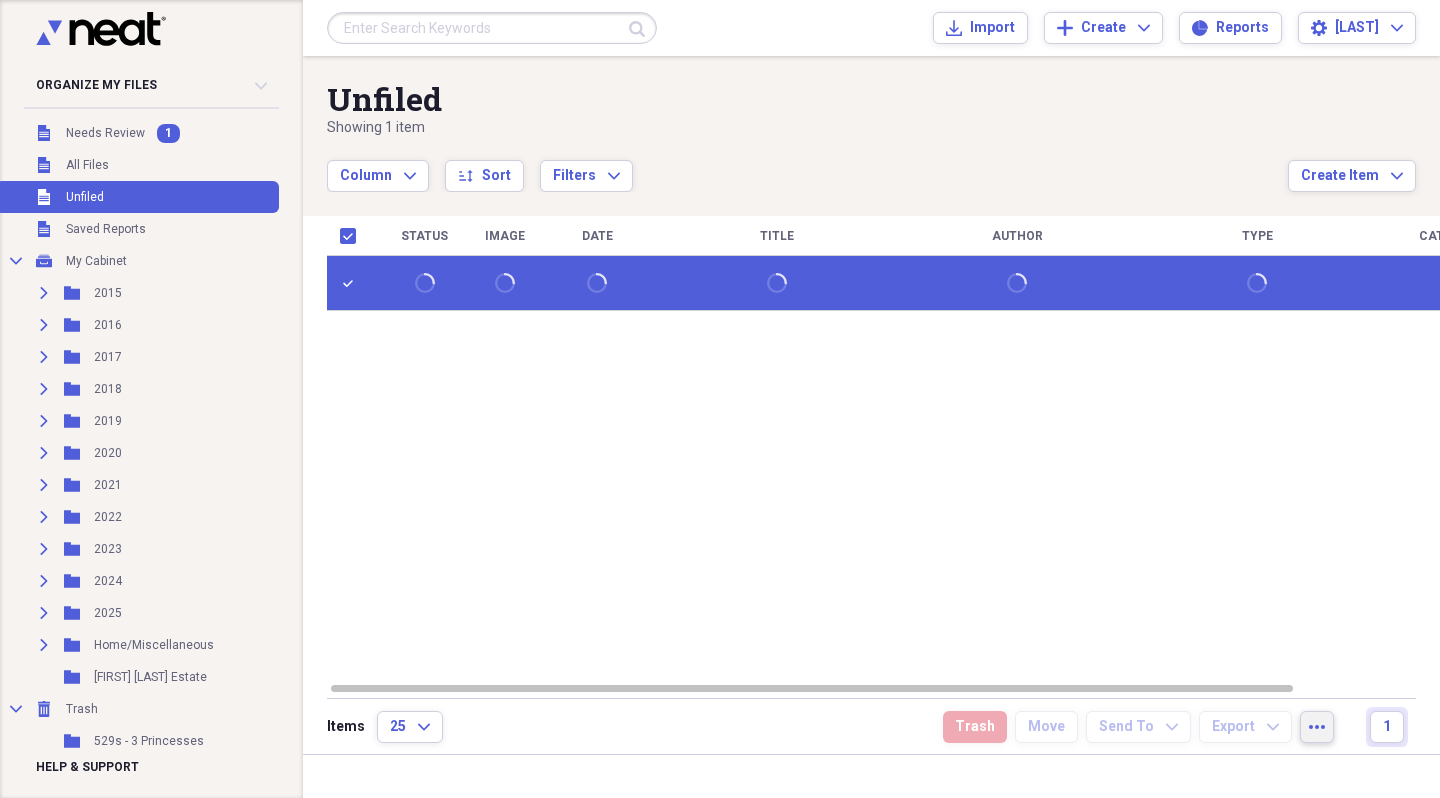 click on "more" 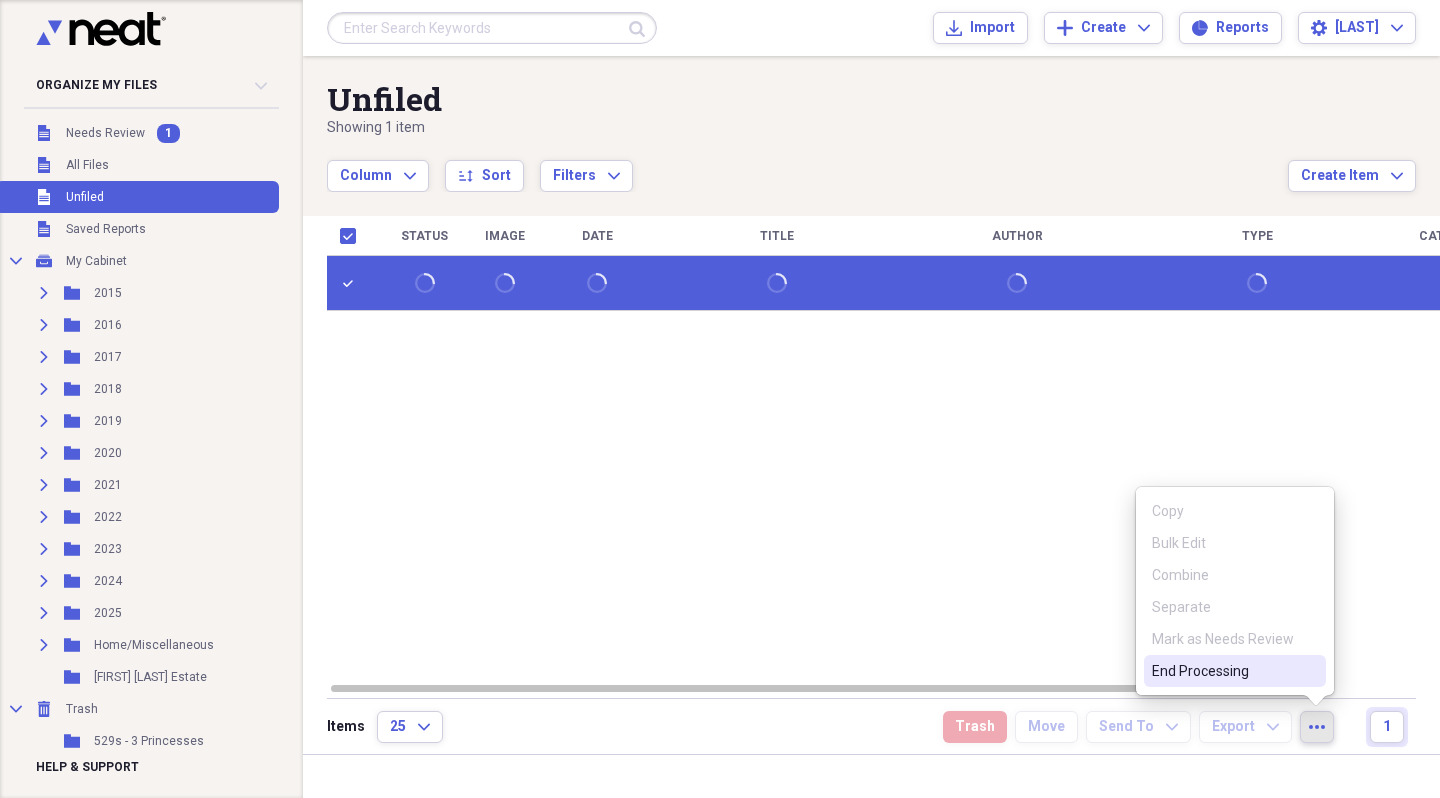 click on "End Processing" at bounding box center [1223, 671] 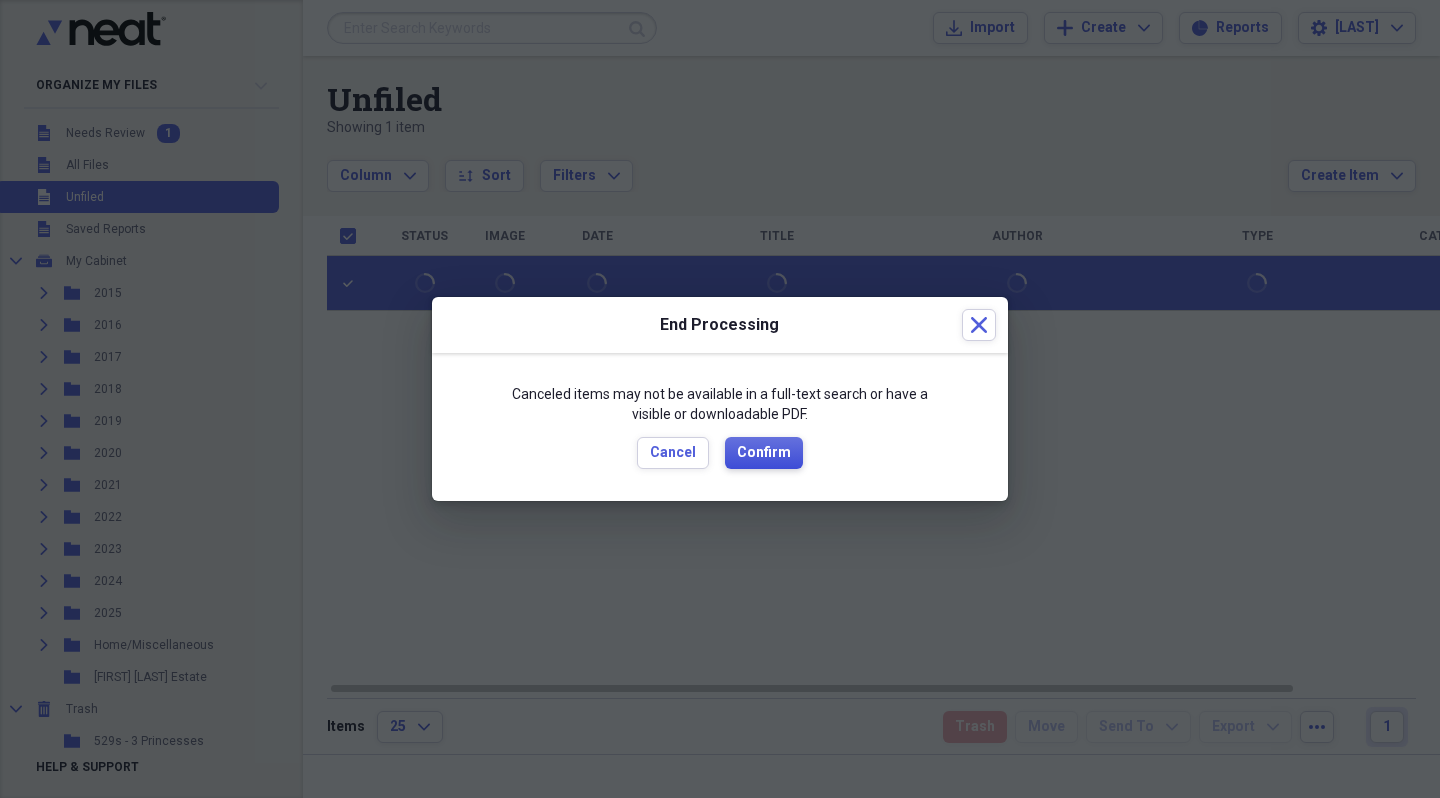 click on "Confirm" at bounding box center [764, 453] 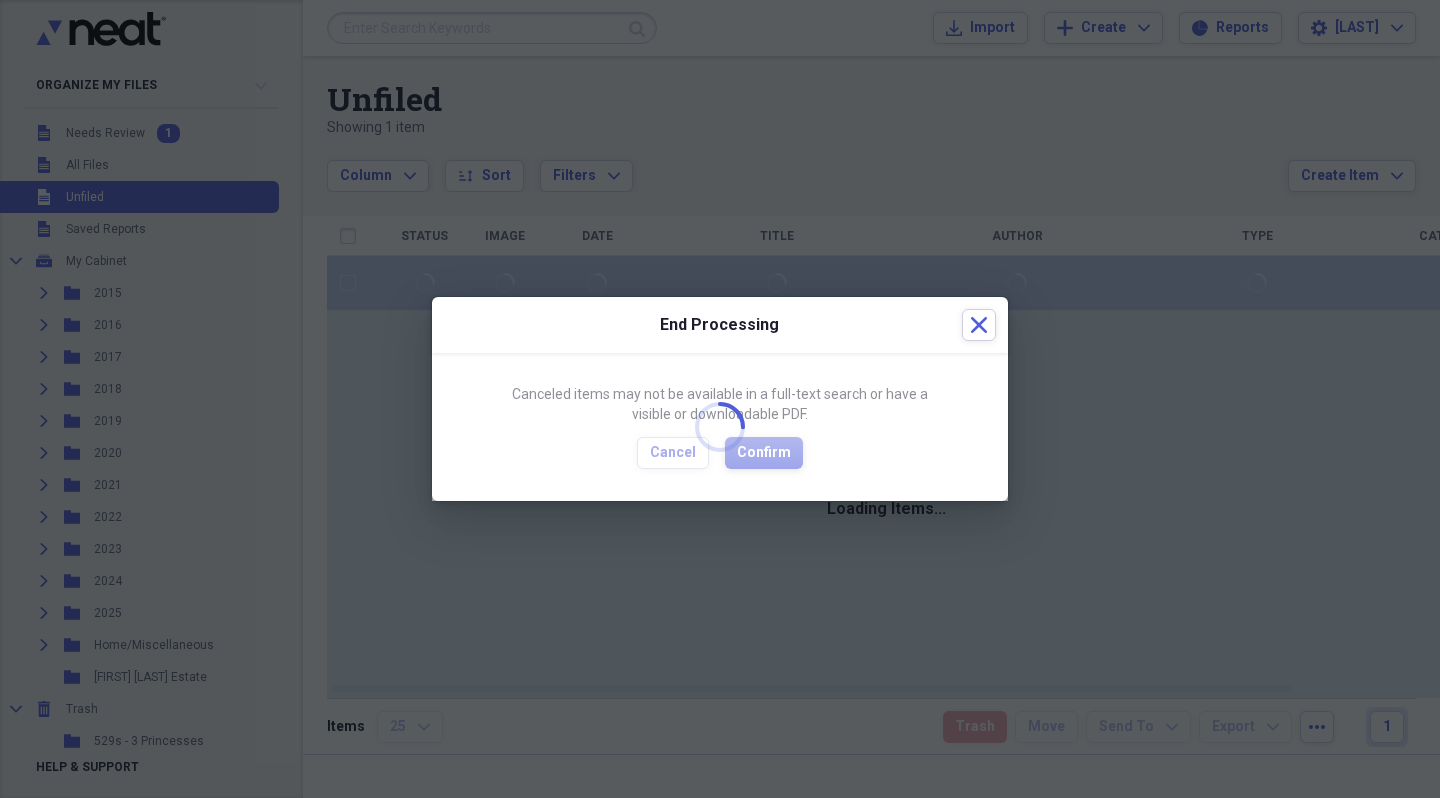 checkbox on "false" 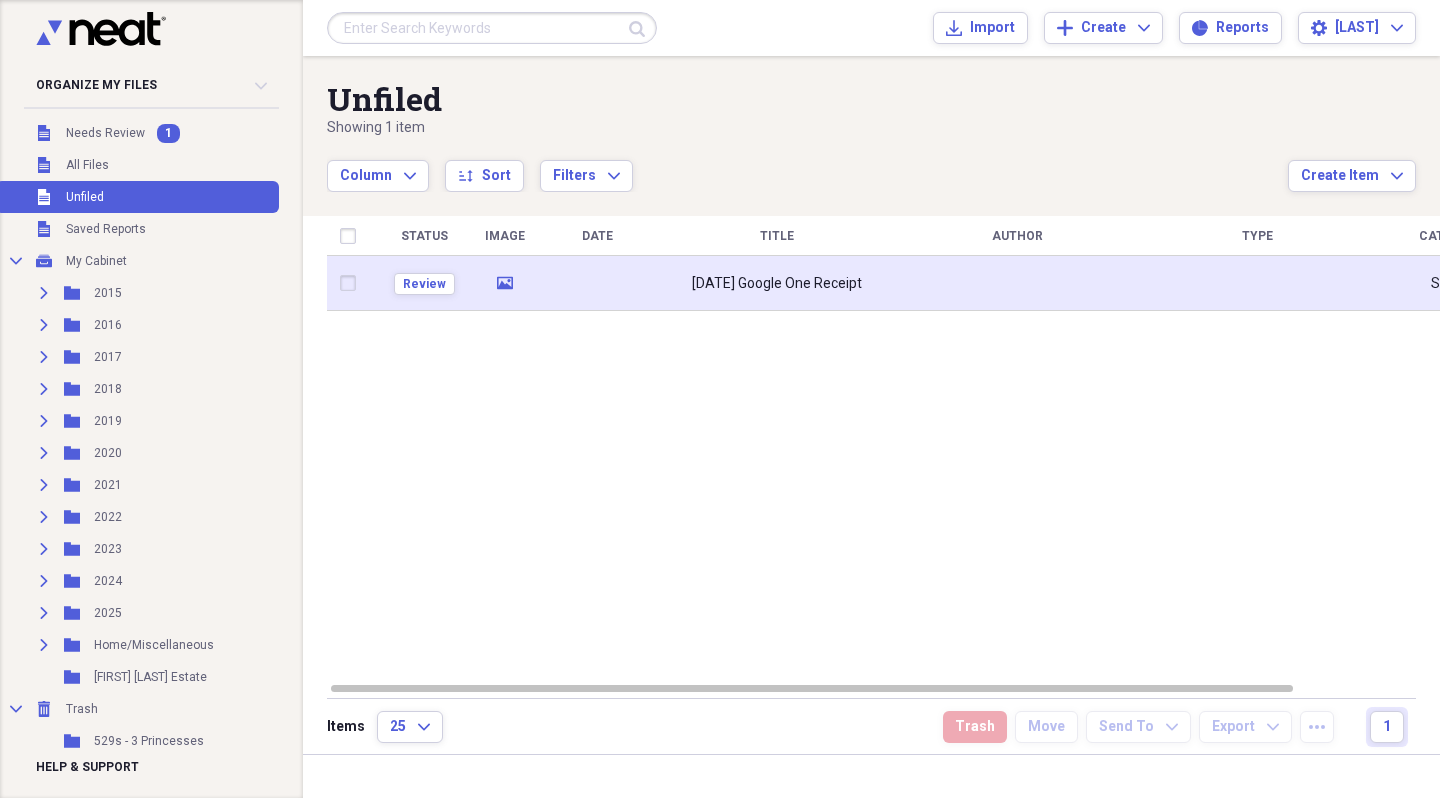 click on "08 Aug Google One Receipt" at bounding box center (777, 284) 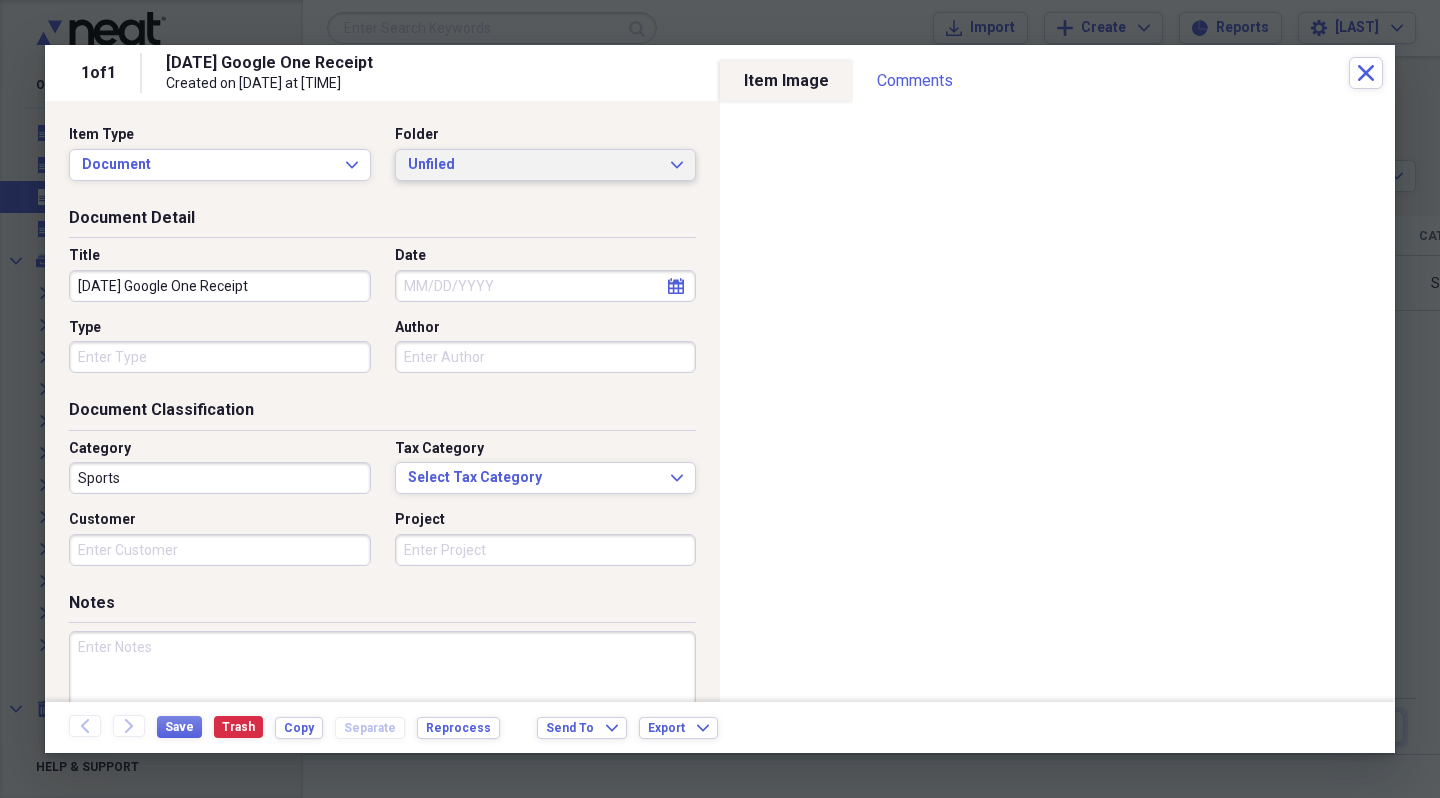click on "Unfiled" at bounding box center [534, 165] 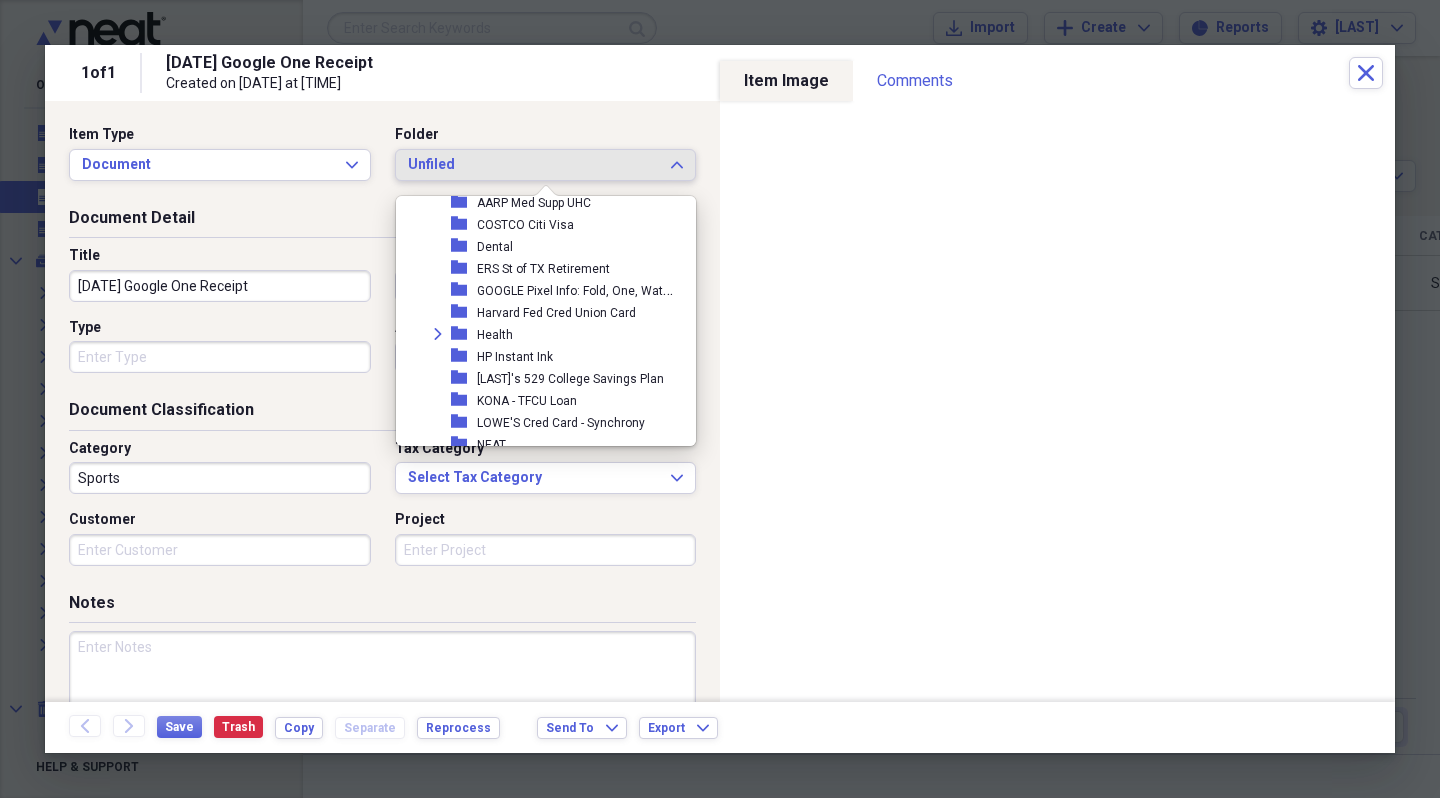 scroll, scrollTop: 350, scrollLeft: 0, axis: vertical 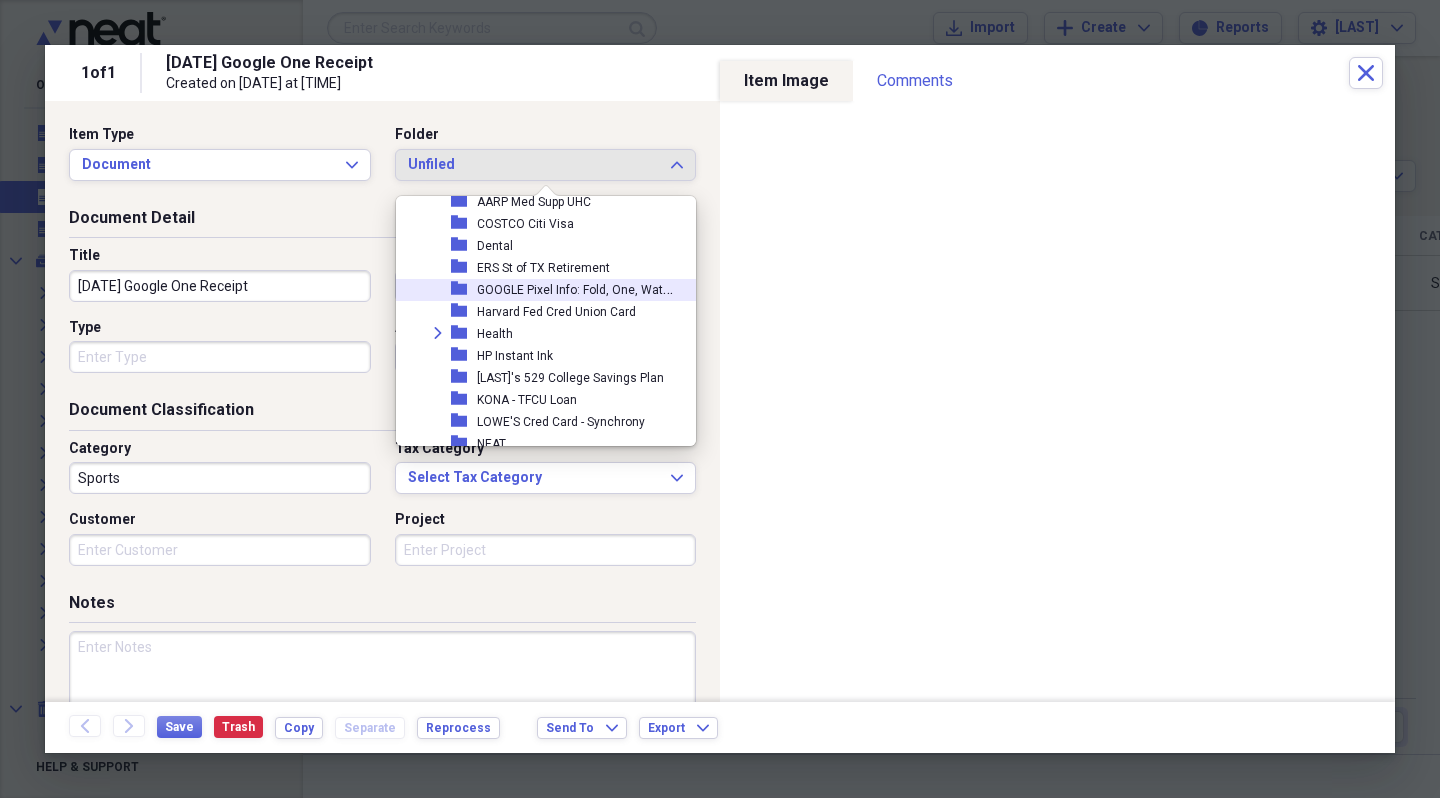 click on "GOOGLE Pixel Info: Fold, One, Watch, Pref Care" at bounding box center [575, 290] 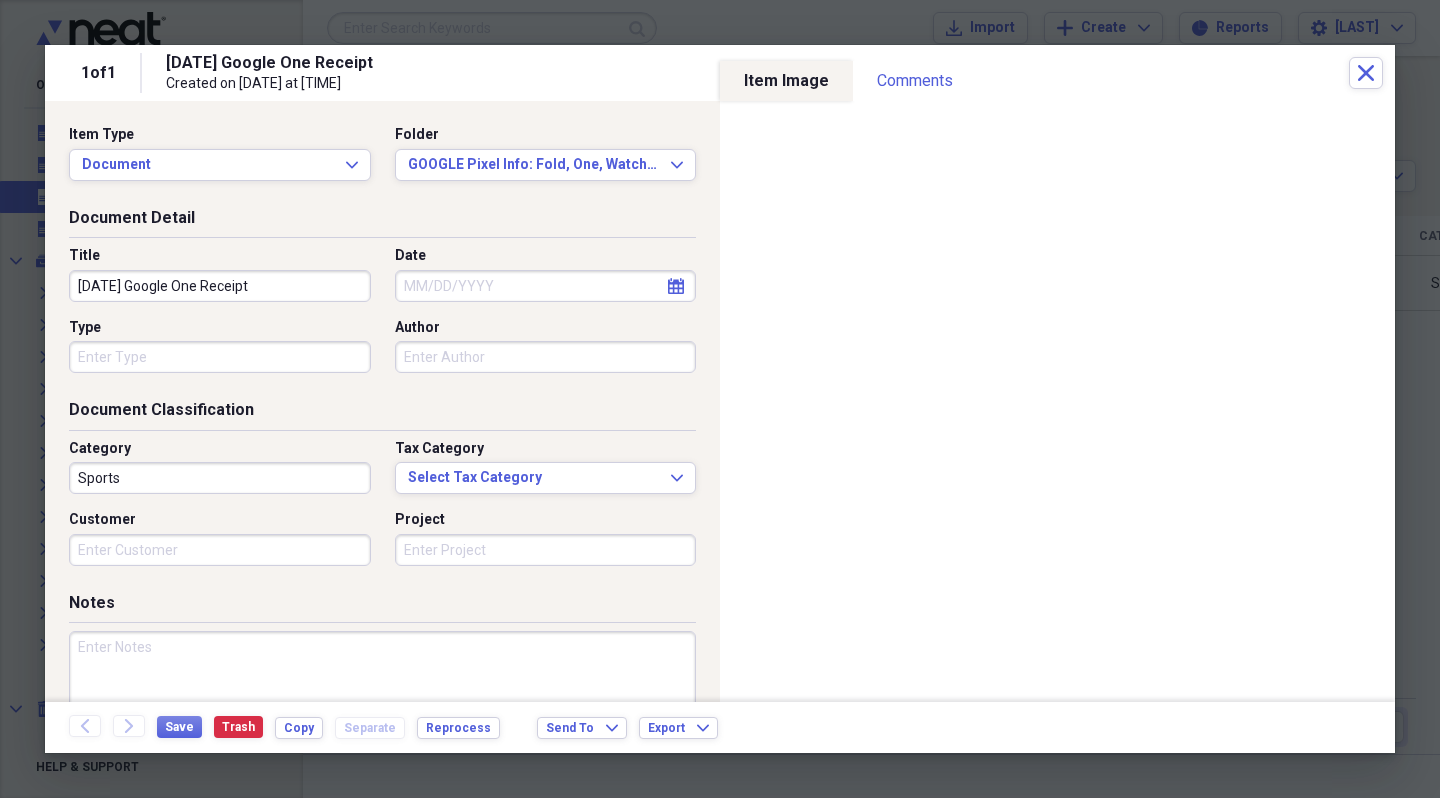 click on "Date" at bounding box center (546, 286) 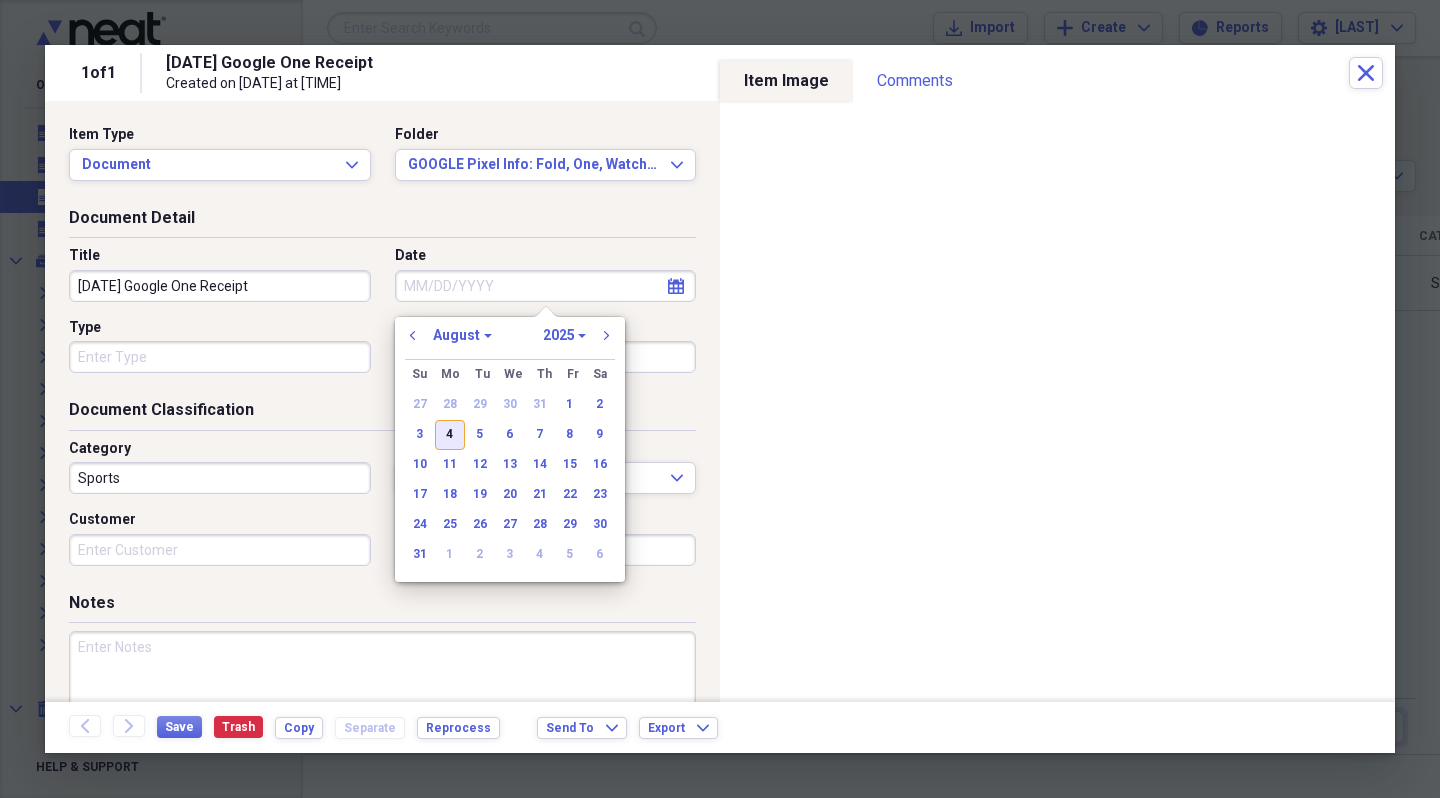 click on "4" at bounding box center (450, 435) 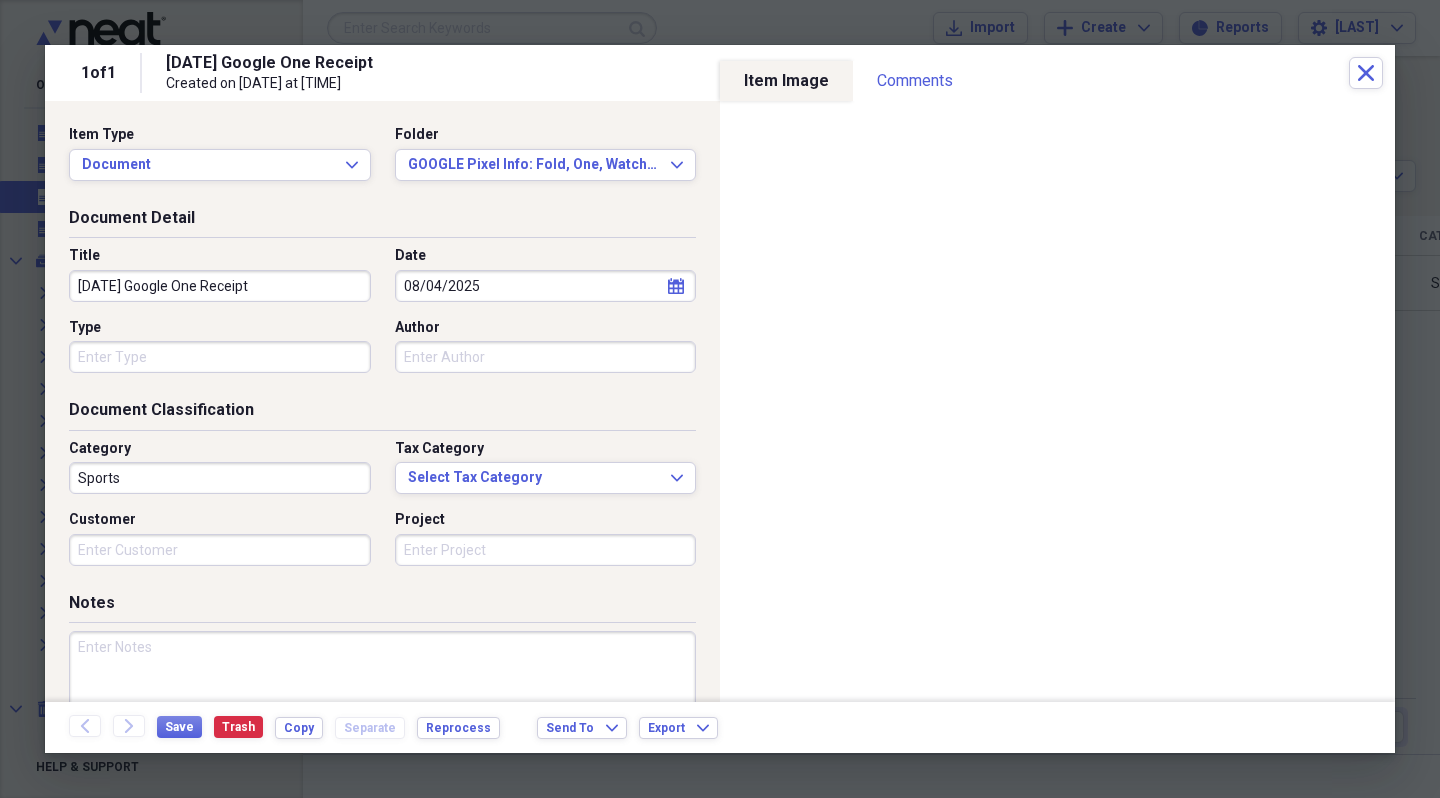 click on "Author" at bounding box center (546, 357) 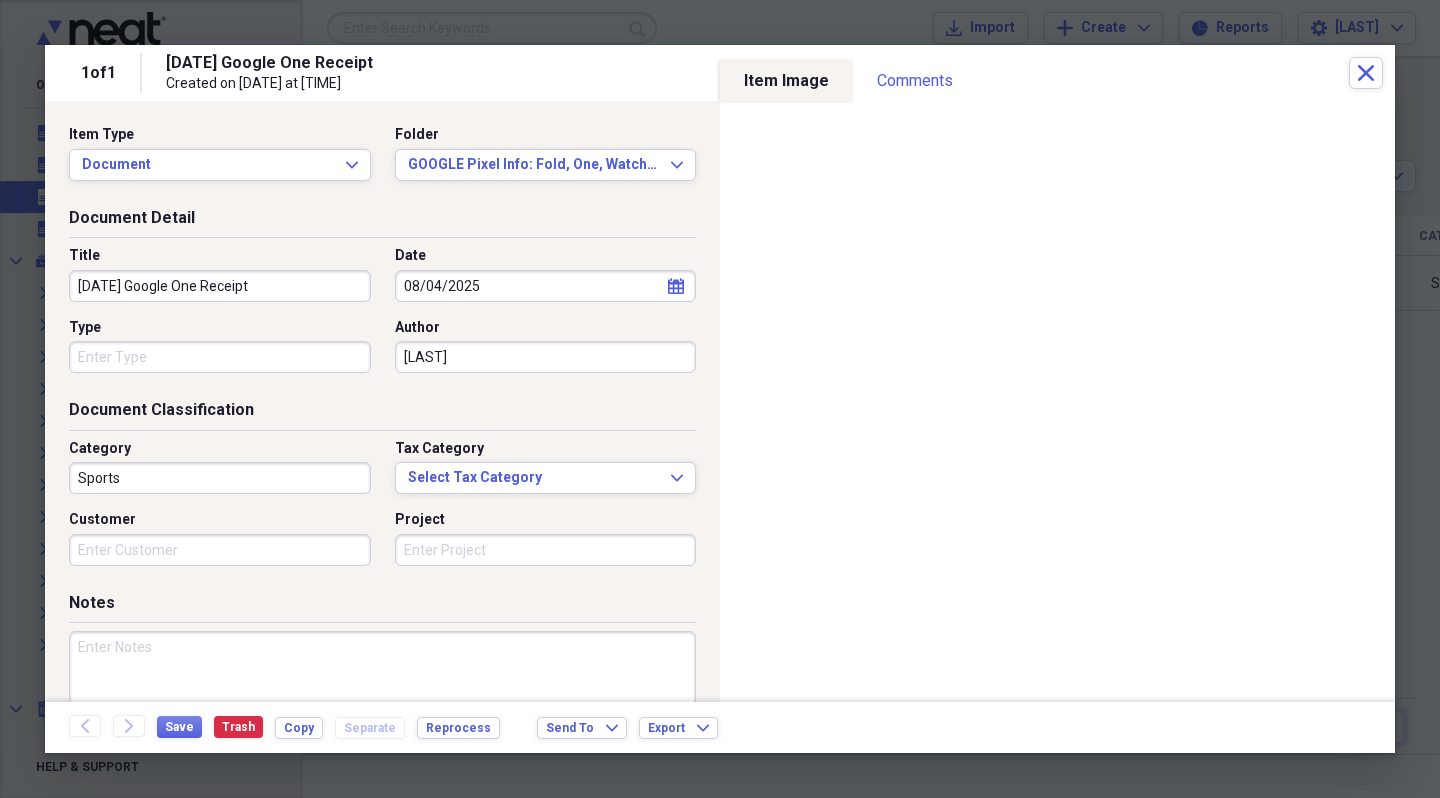 type on "Valli" 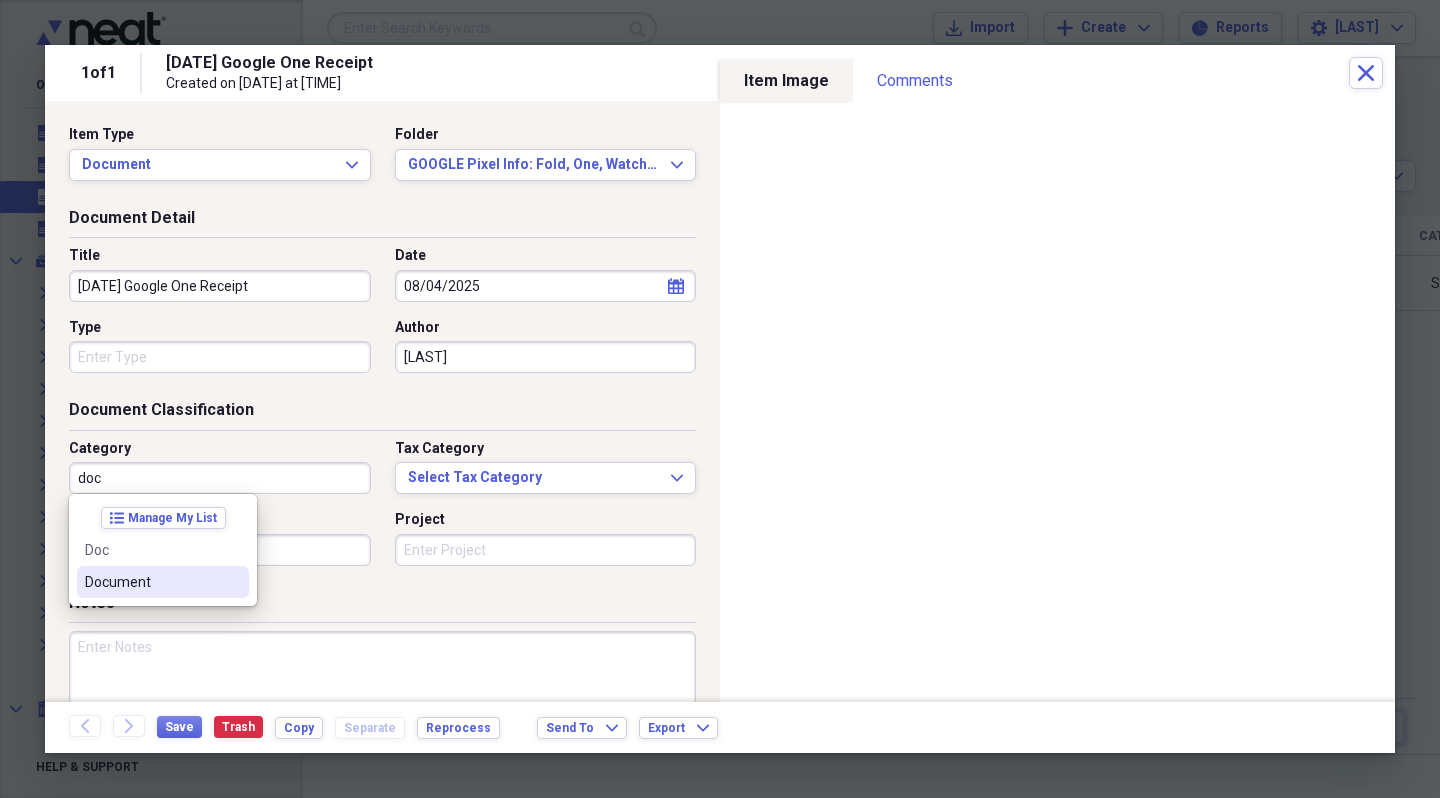 click on "Document" at bounding box center (151, 582) 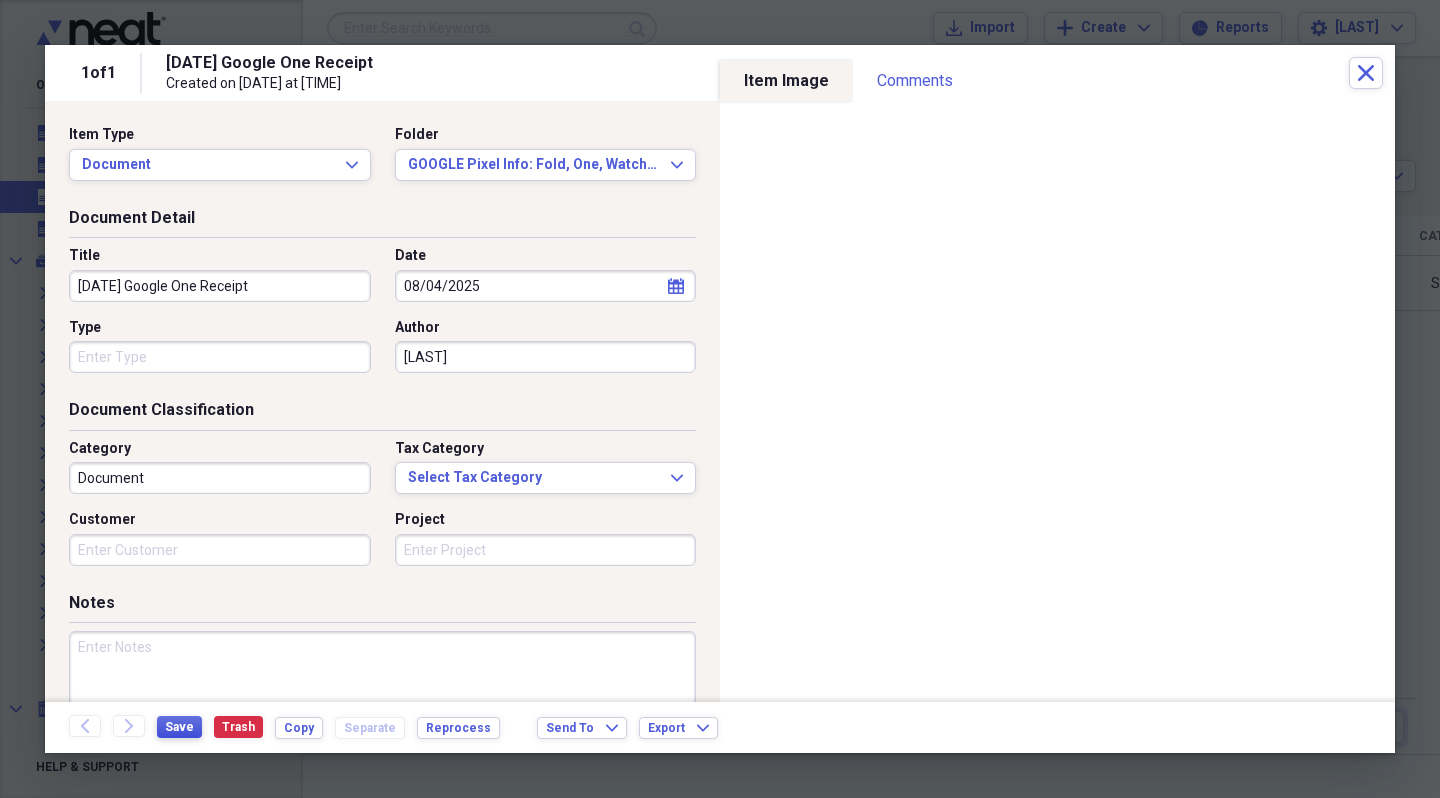 click on "Save" at bounding box center [179, 727] 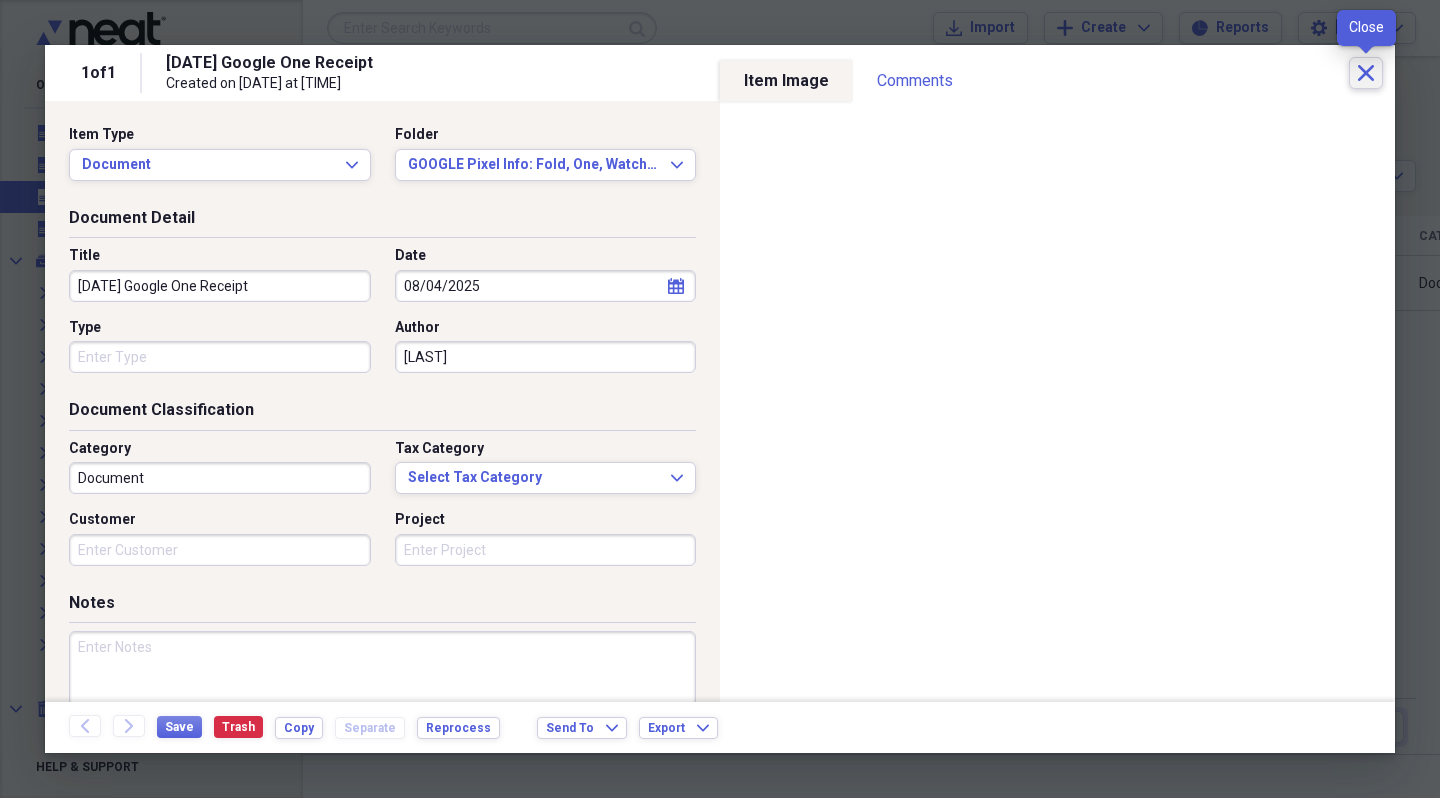 click on "Close" 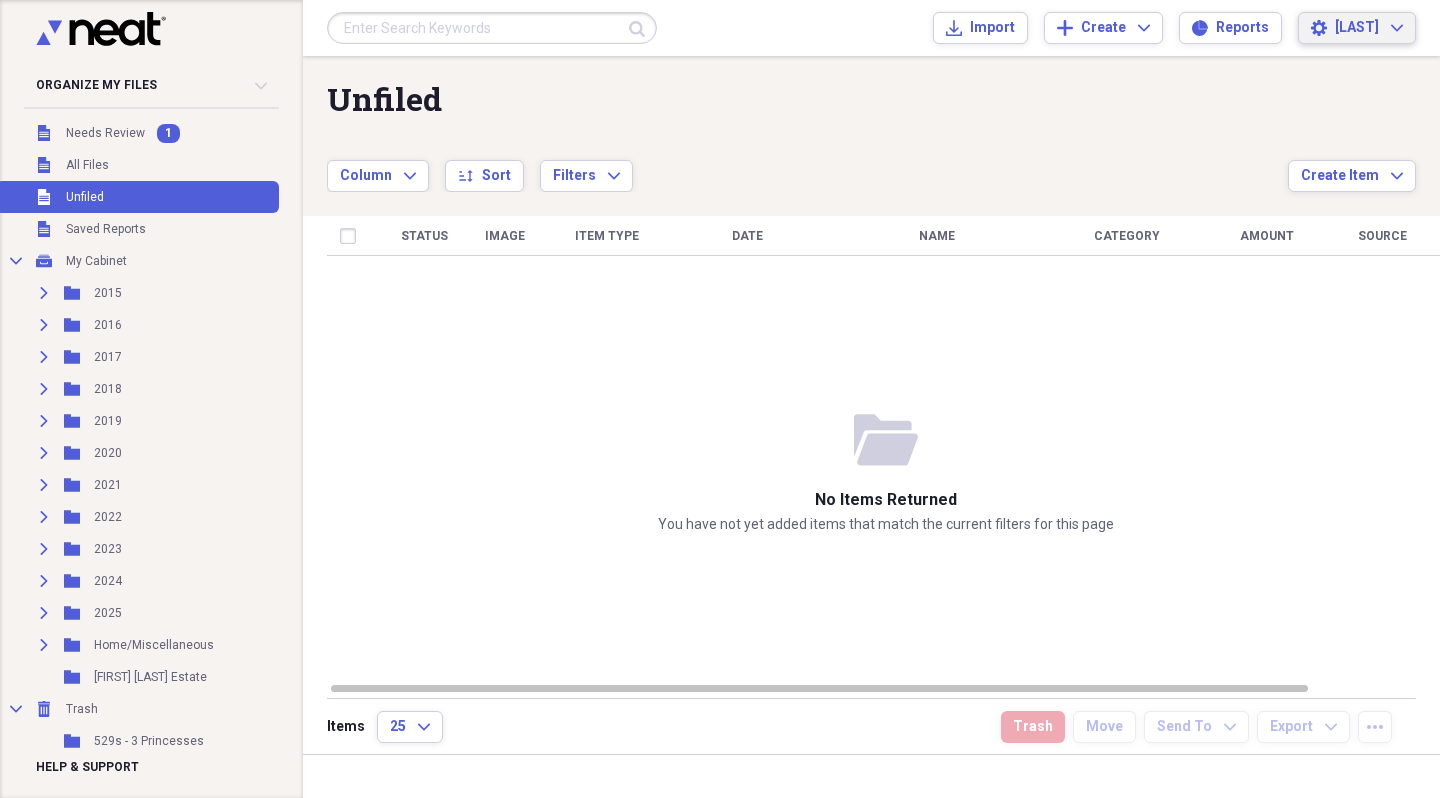 click on "Valli" at bounding box center (1357, 28) 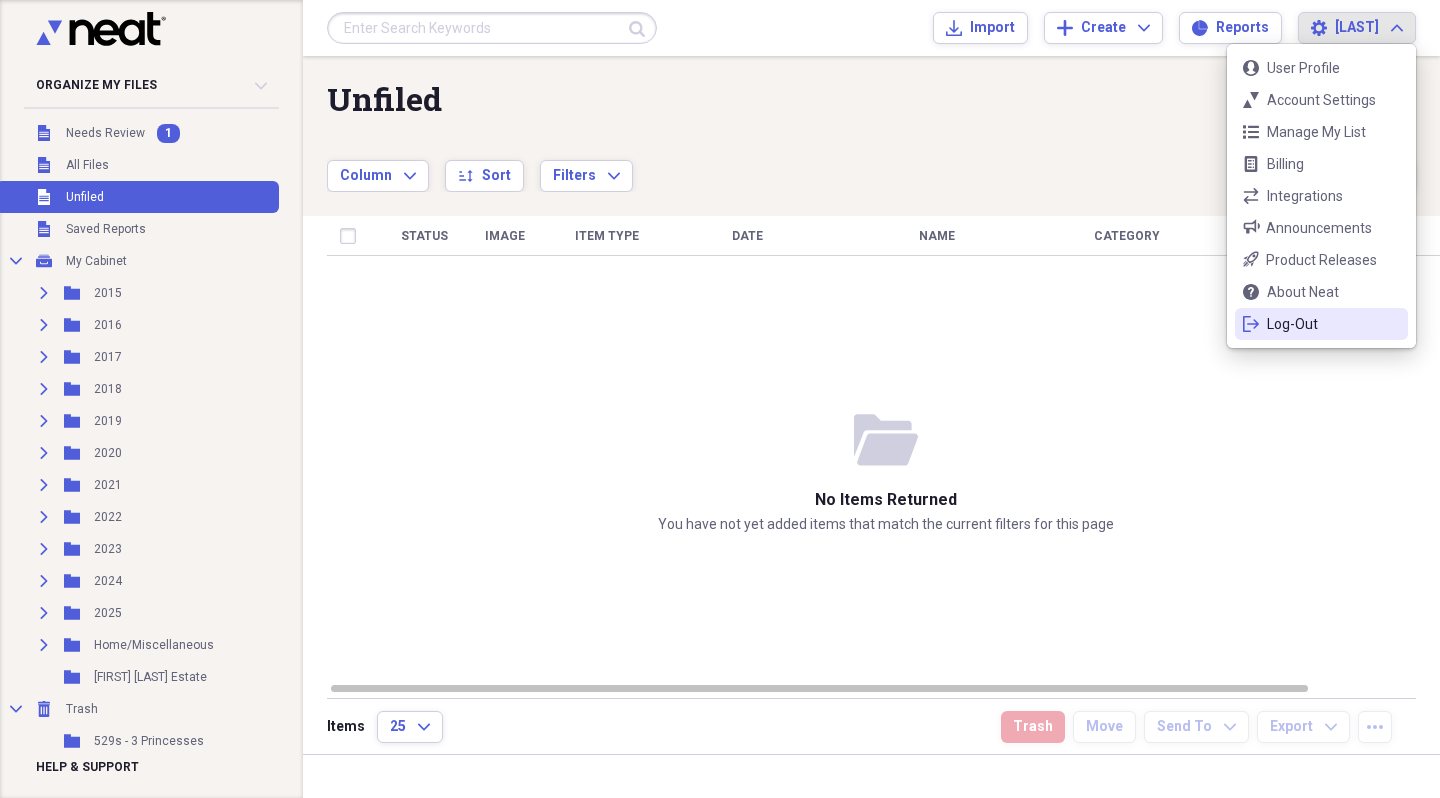 click on "Log-Out" at bounding box center (1321, 324) 